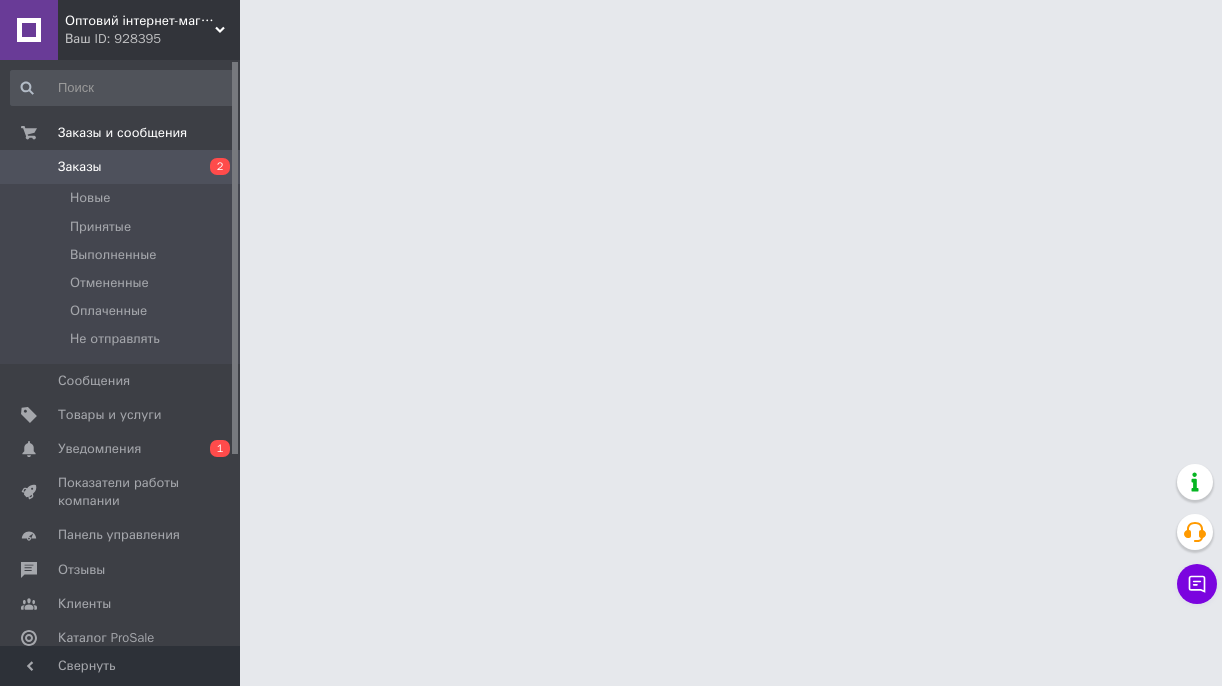 scroll, scrollTop: 0, scrollLeft: 0, axis: both 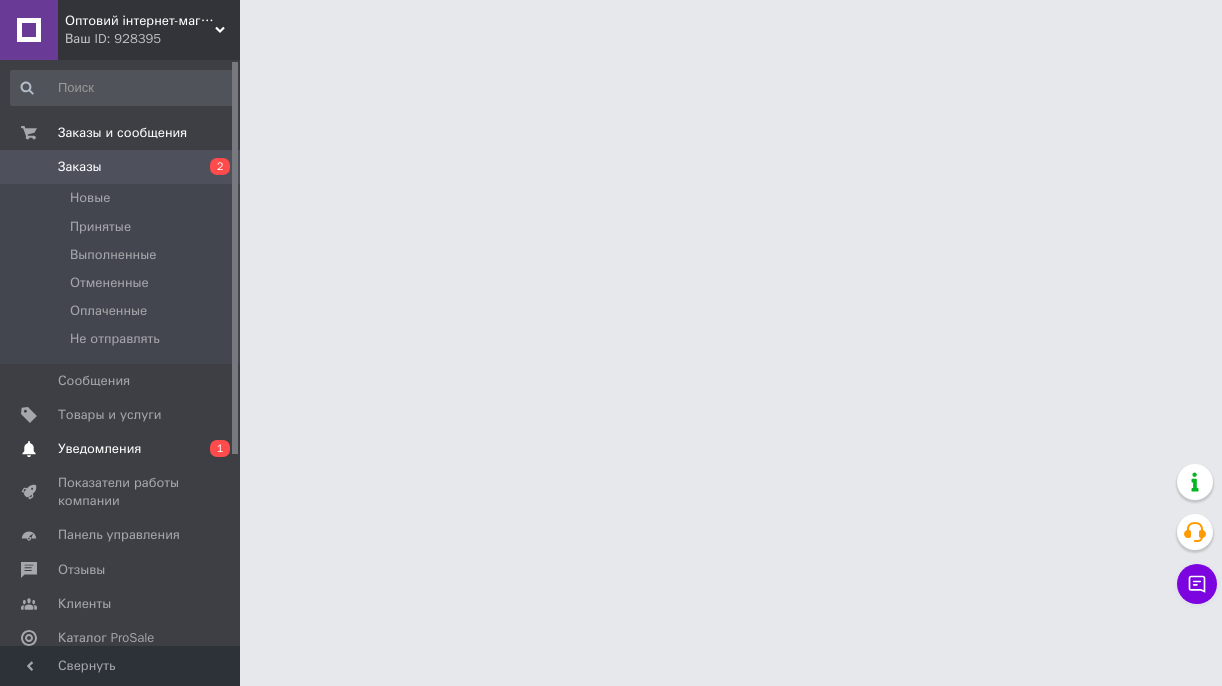 click on "Уведомления" at bounding box center [99, 449] 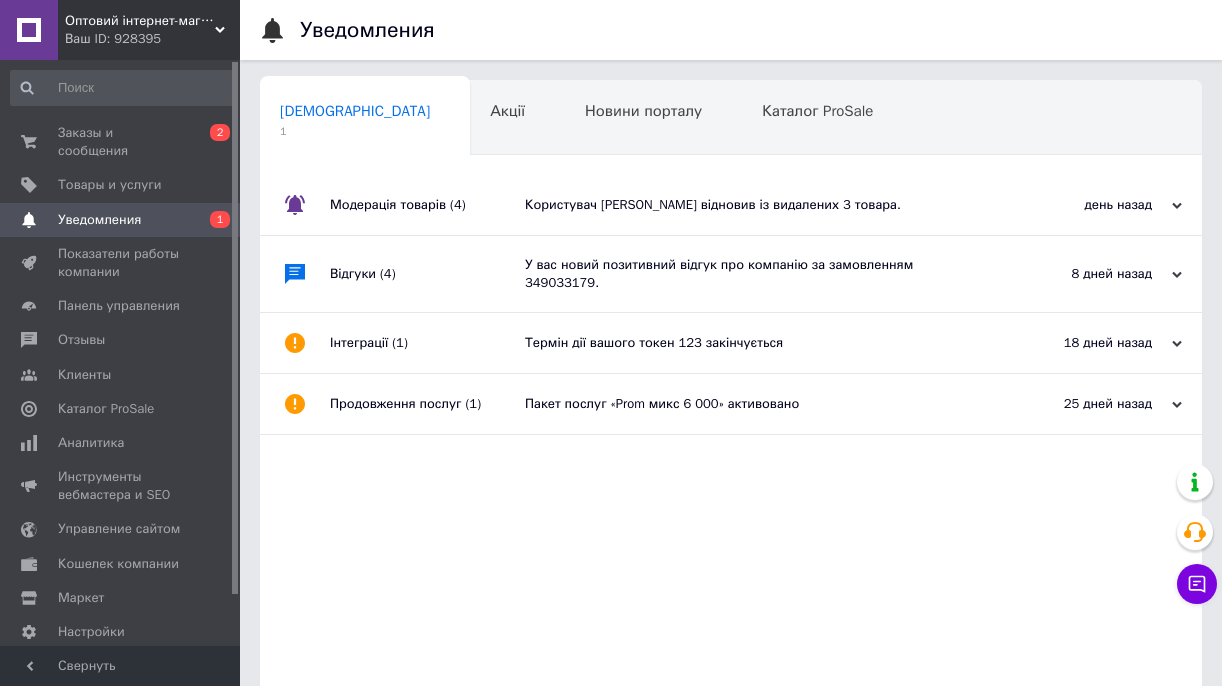 scroll, scrollTop: 0, scrollLeft: 10, axis: horizontal 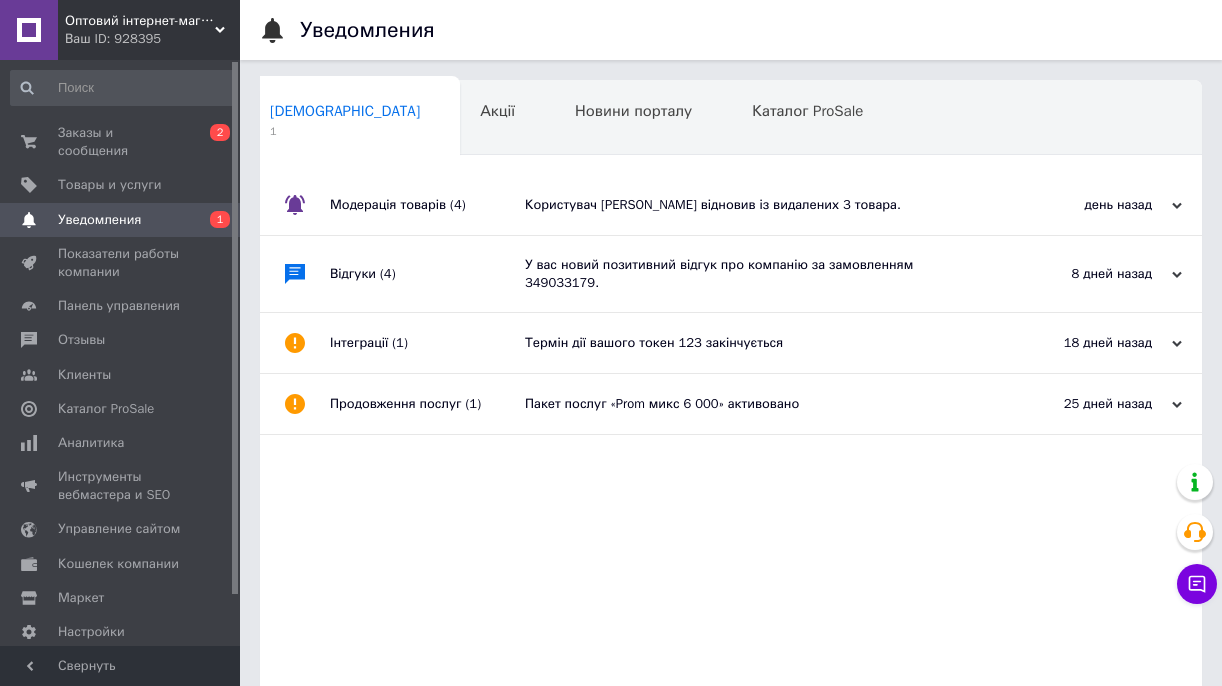 click on "Користувач [PERSON_NAME] відновив із видалених 3 товара." at bounding box center (753, 205) 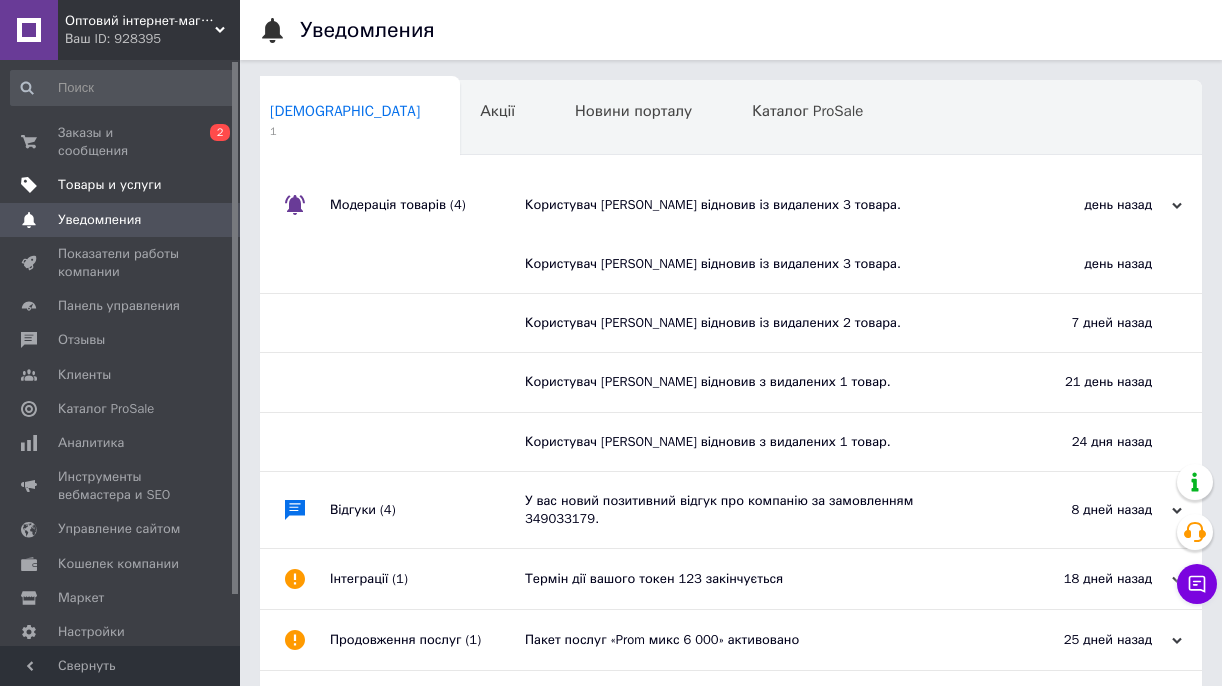 click on "Товары и услуги" at bounding box center (110, 185) 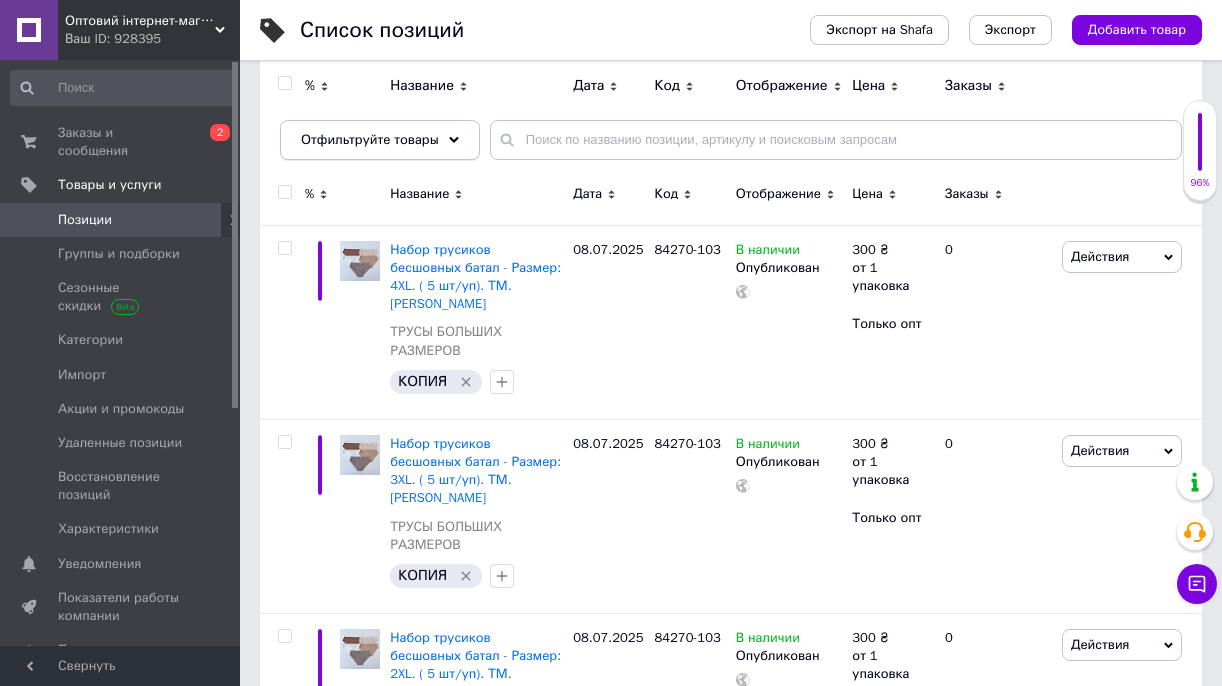 scroll, scrollTop: 195, scrollLeft: 0, axis: vertical 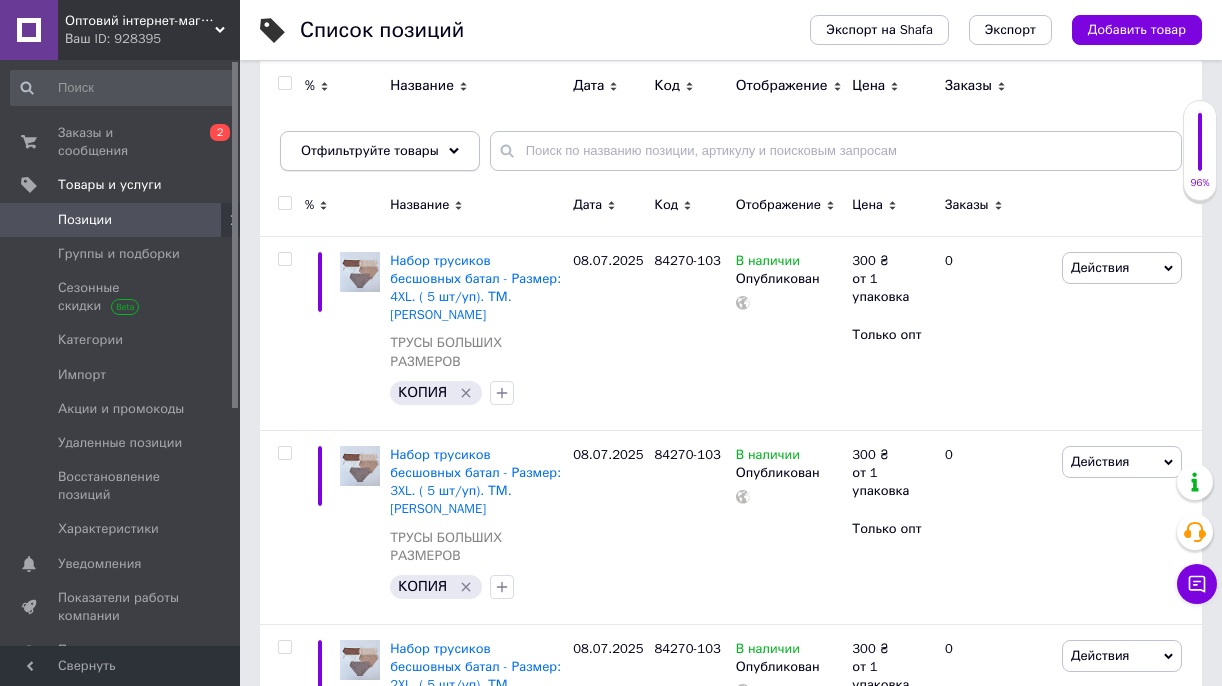 click 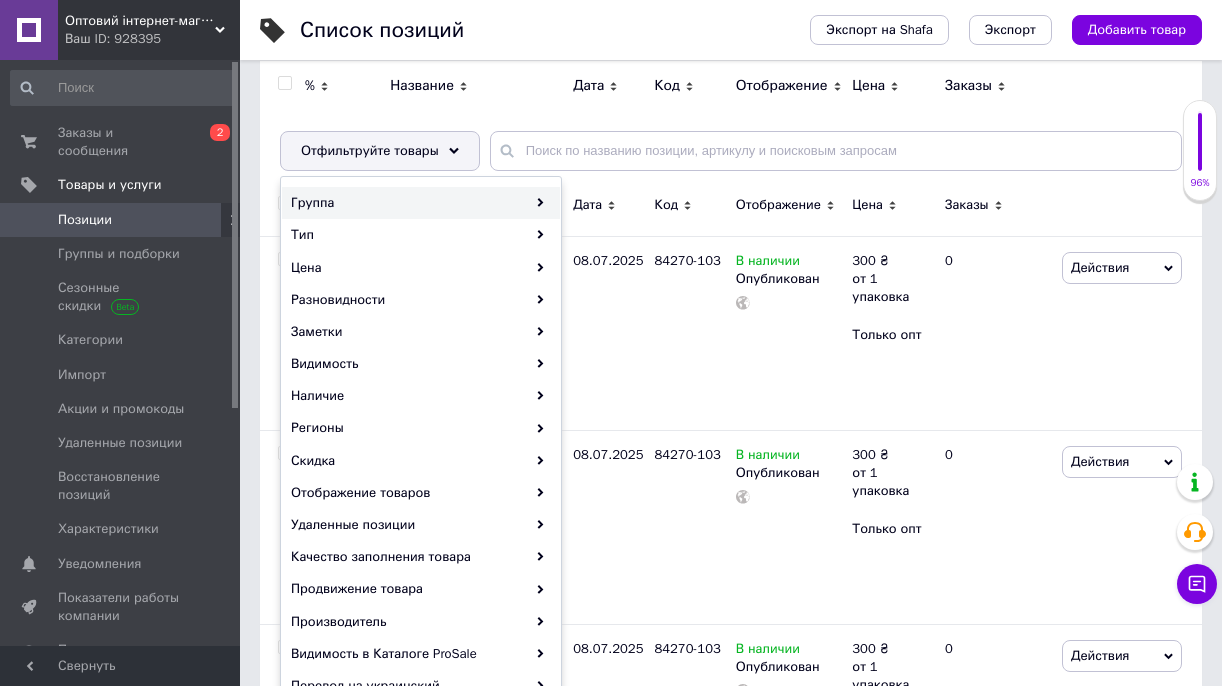 click on "Группа" at bounding box center [421, 203] 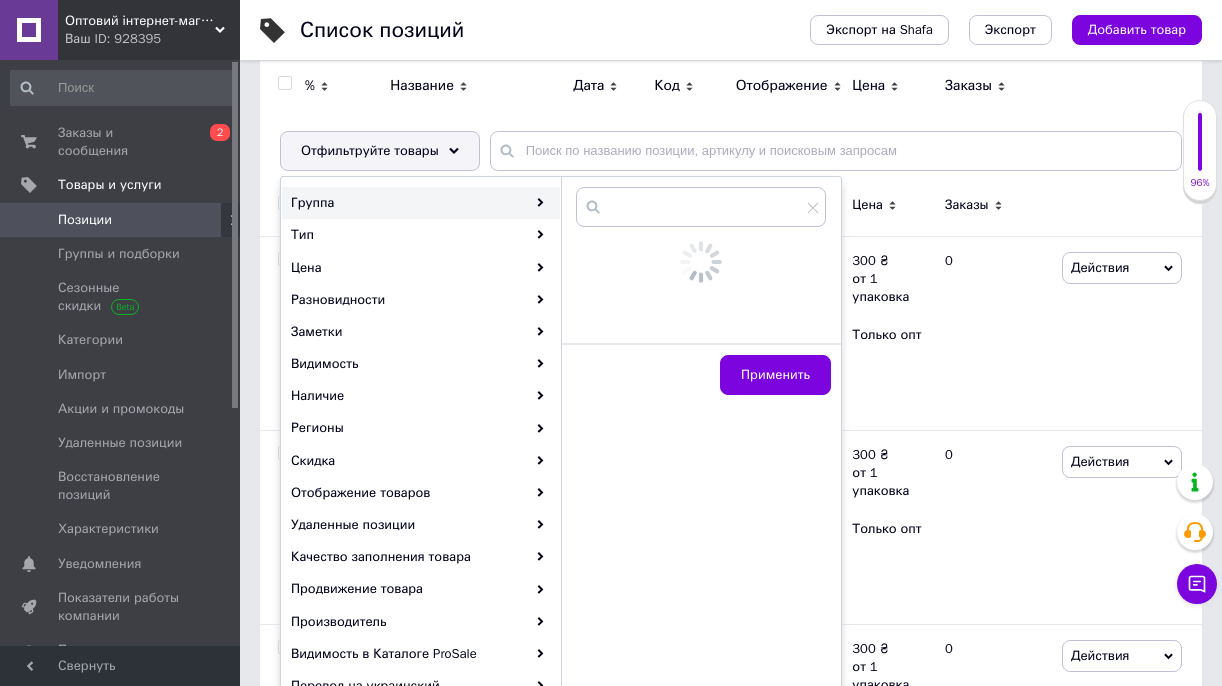 scroll, scrollTop: 194, scrollLeft: 0, axis: vertical 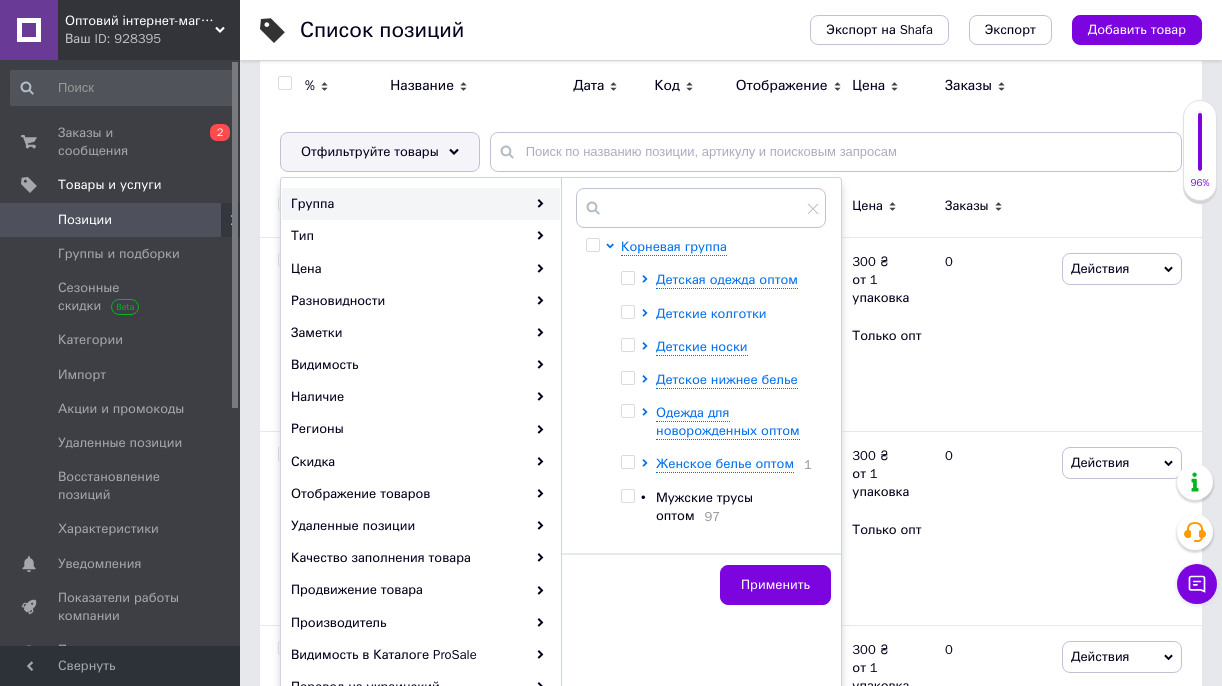 click on "Детские колготки" at bounding box center [711, 313] 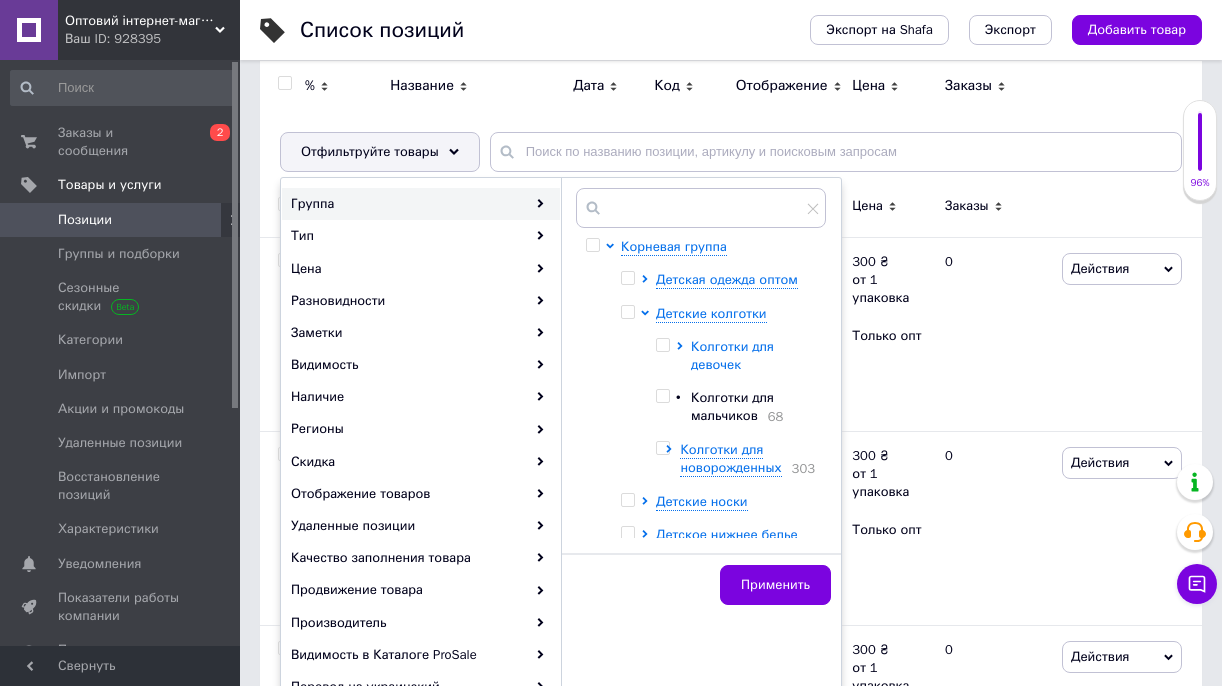 click on "Колготки для девочек" at bounding box center [732, 355] 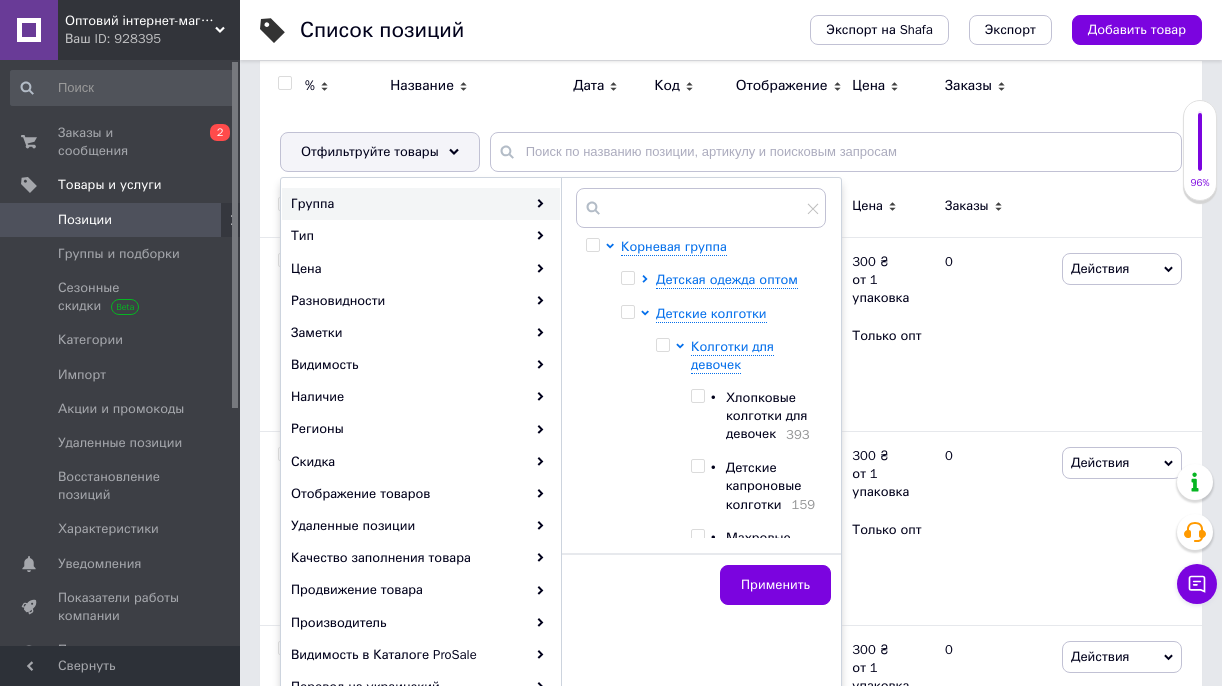 click at bounding box center [697, 396] 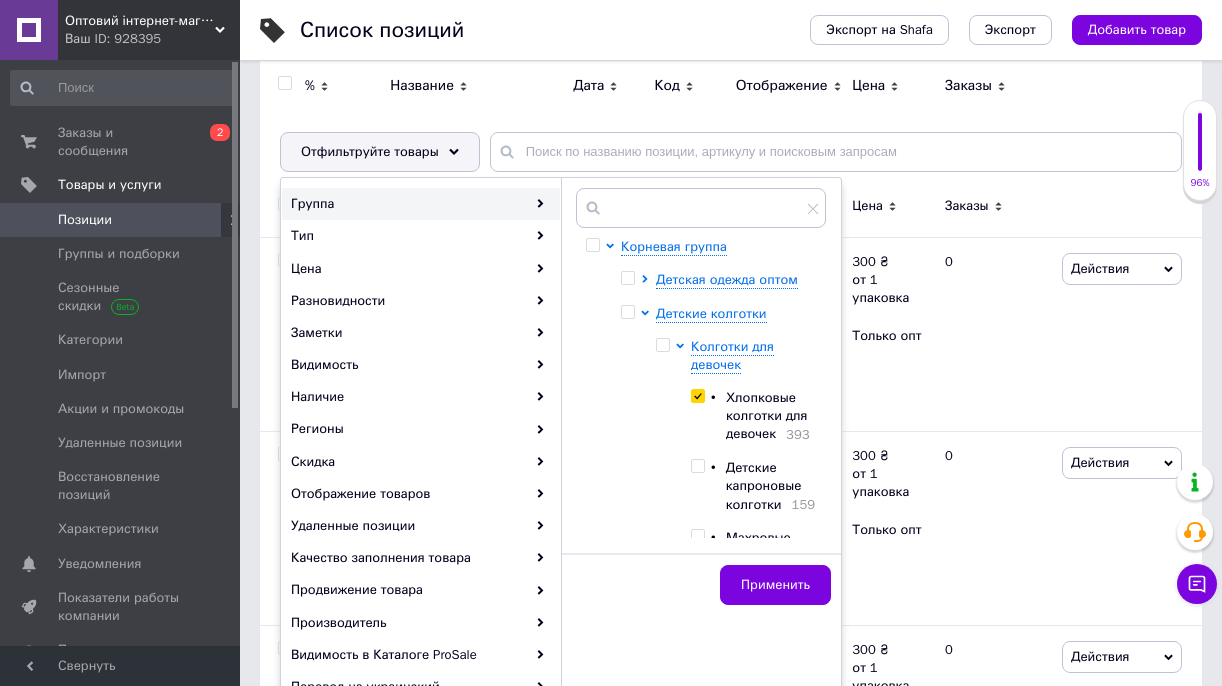 checkbox on "true" 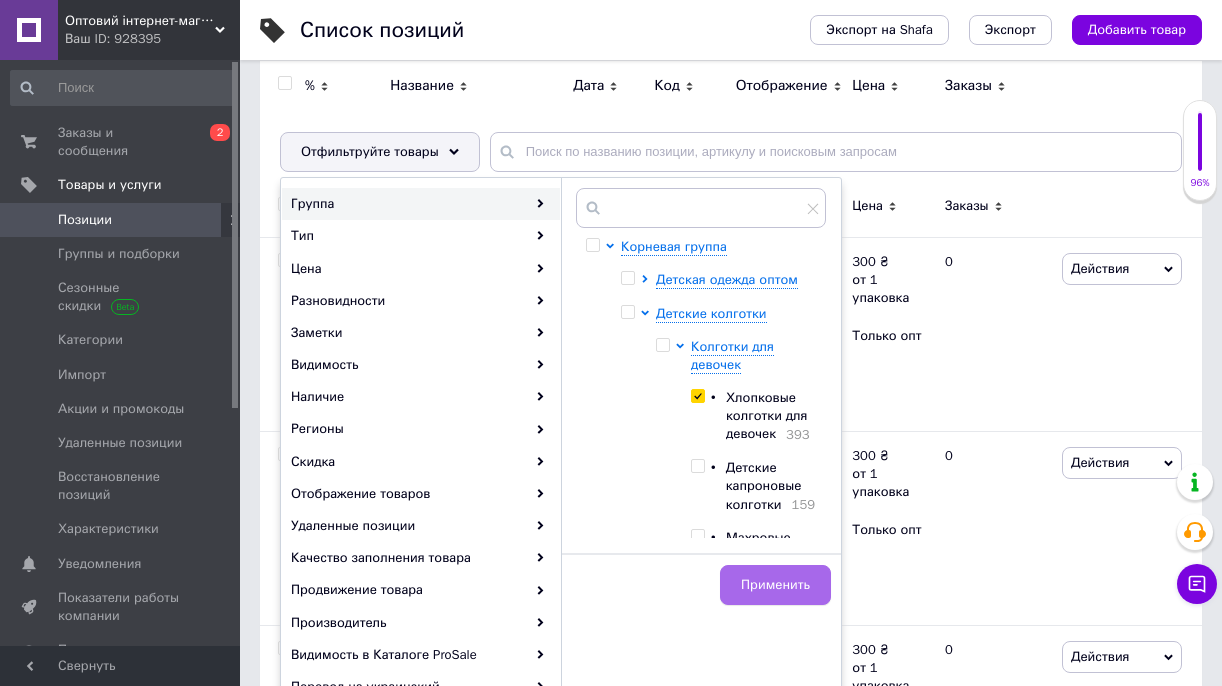click on "Применить" at bounding box center (775, 585) 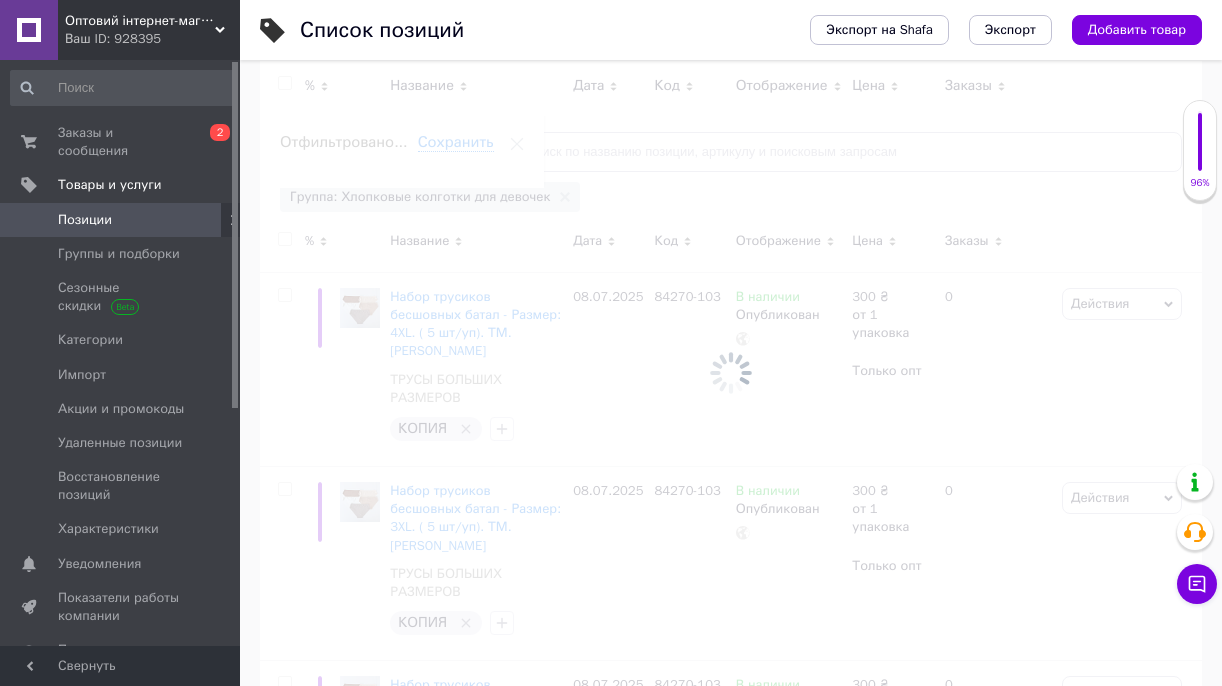 scroll, scrollTop: 0, scrollLeft: 288, axis: horizontal 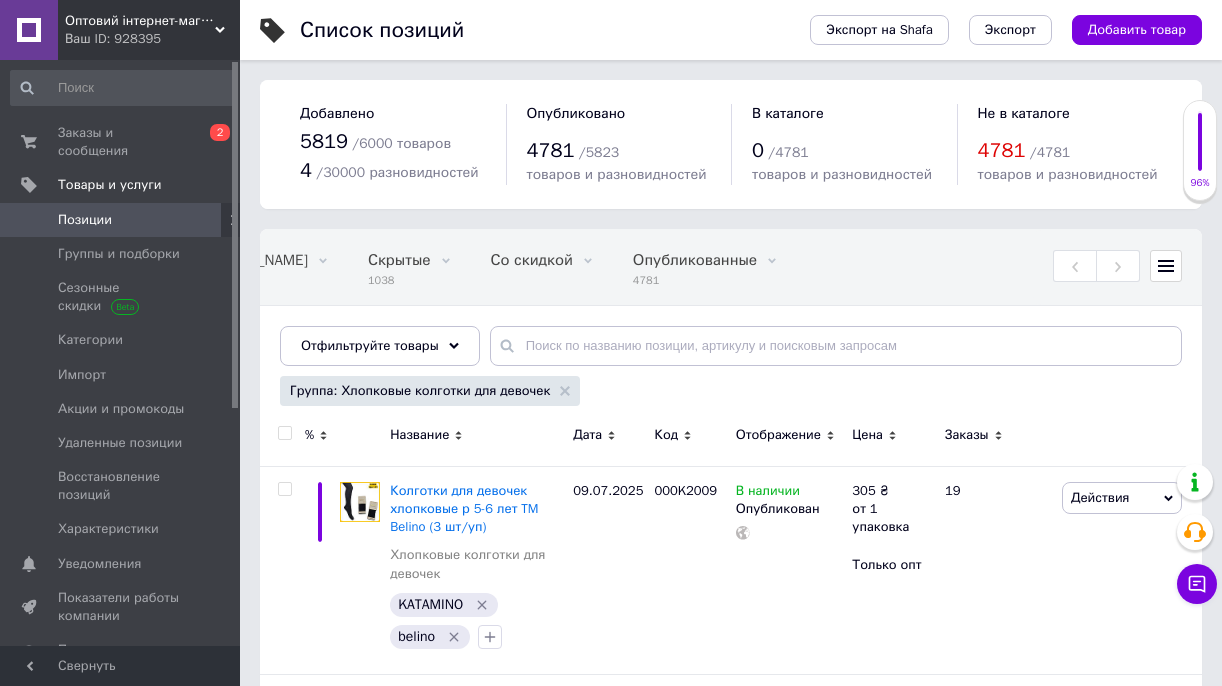click on "Дата" at bounding box center (587, 435) 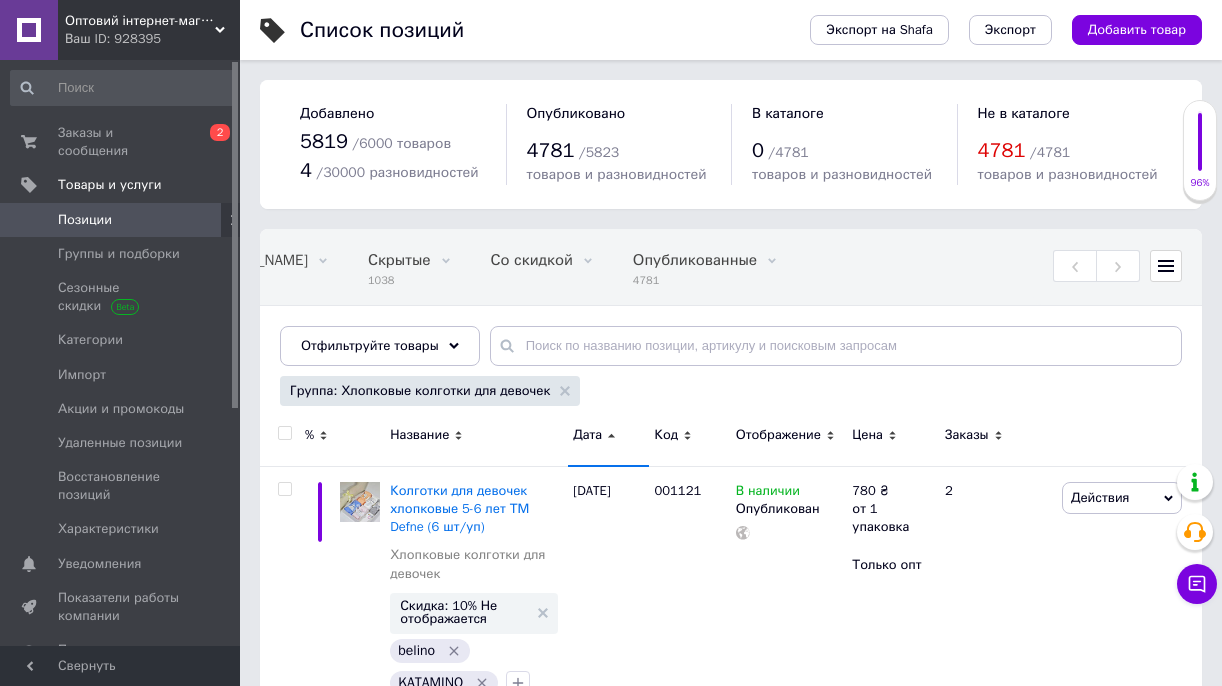 click on "Дата" at bounding box center [587, 435] 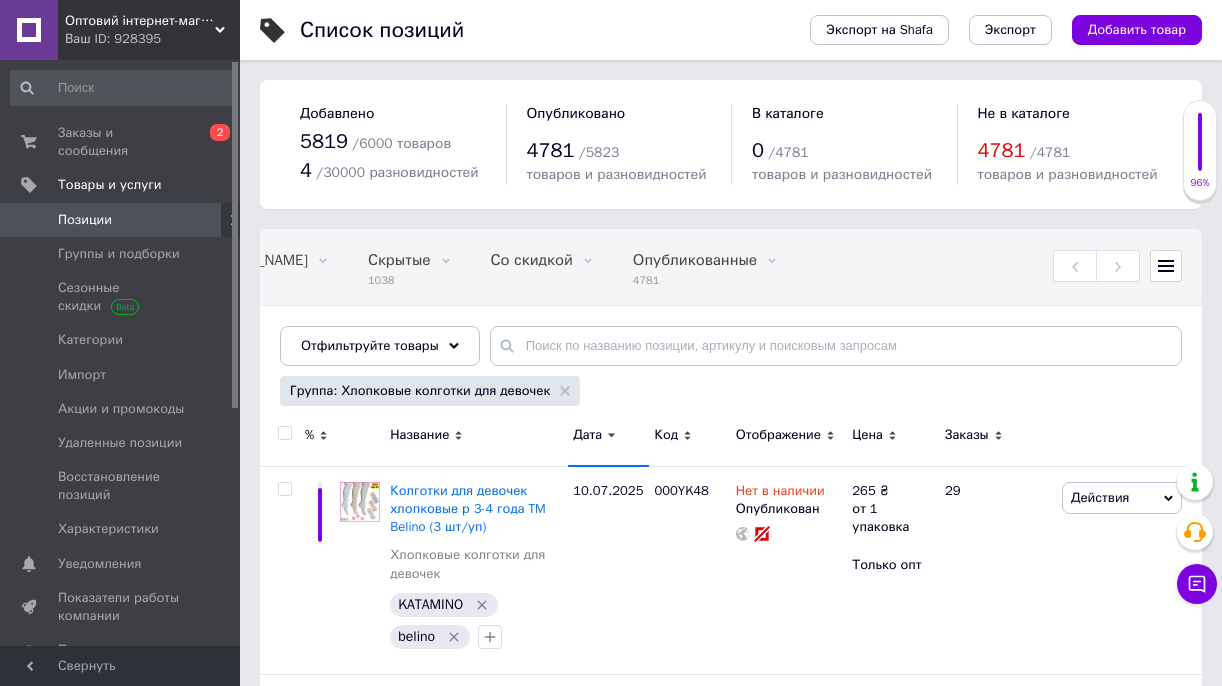 click on "Дата" at bounding box center [587, 435] 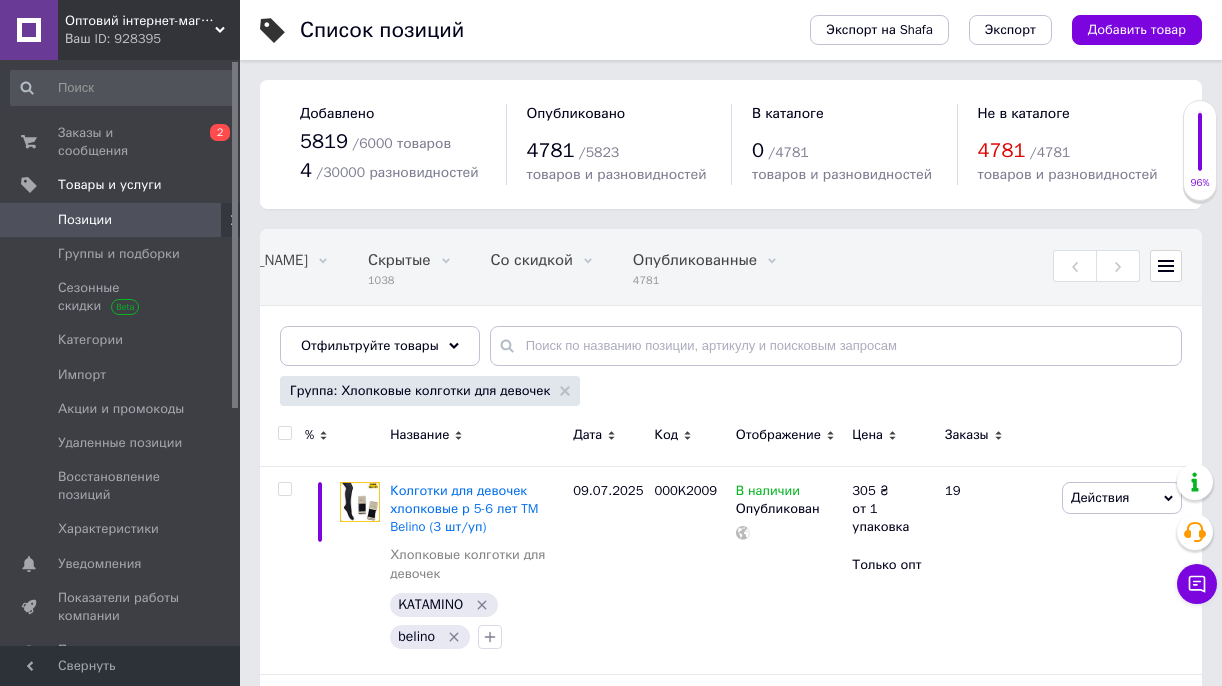 click on "Дата" at bounding box center (587, 435) 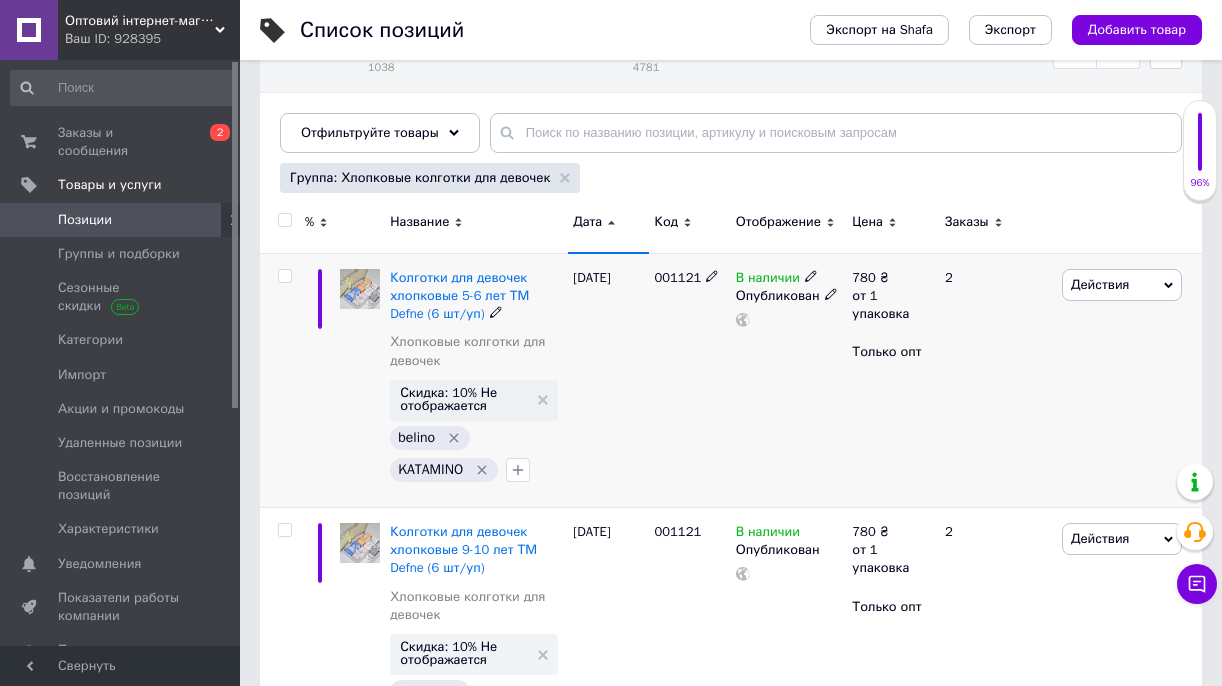 scroll, scrollTop: 215, scrollLeft: 0, axis: vertical 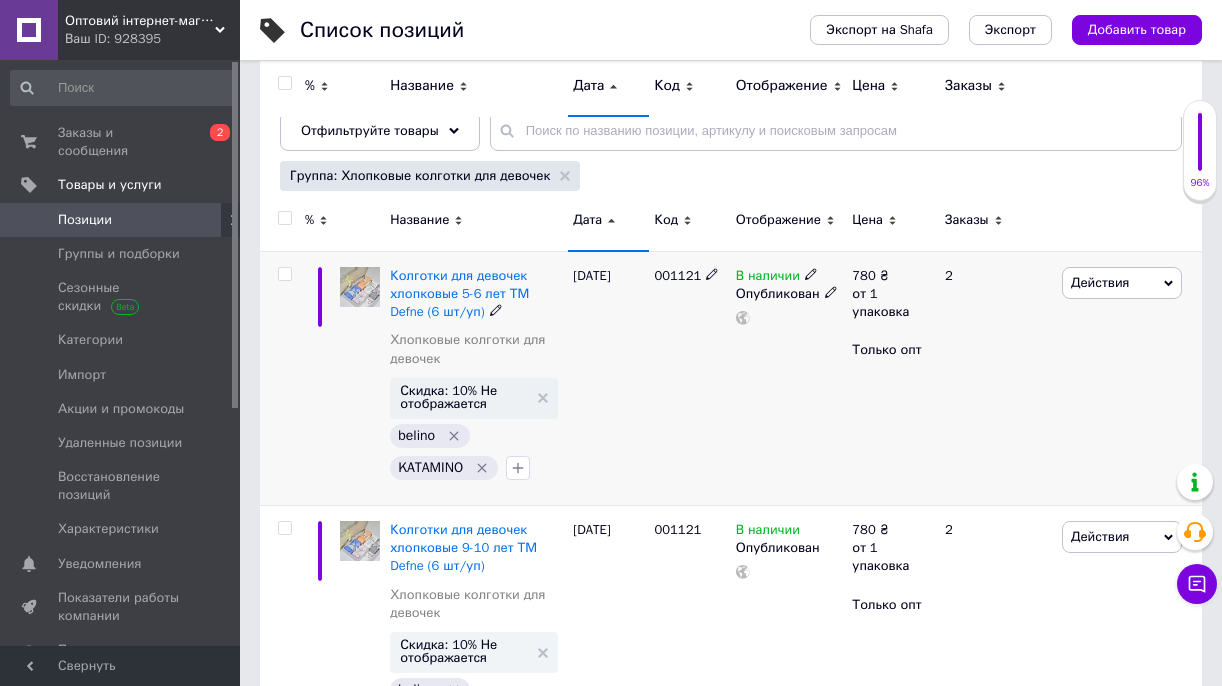 click 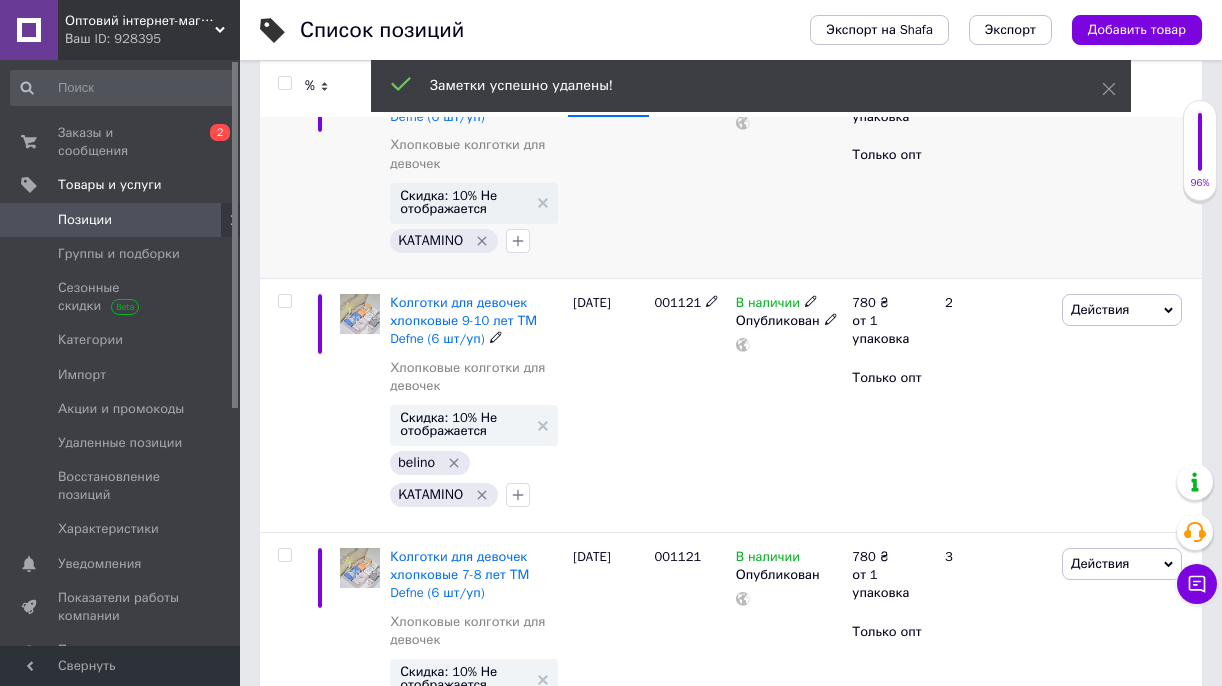 scroll, scrollTop: 413, scrollLeft: 0, axis: vertical 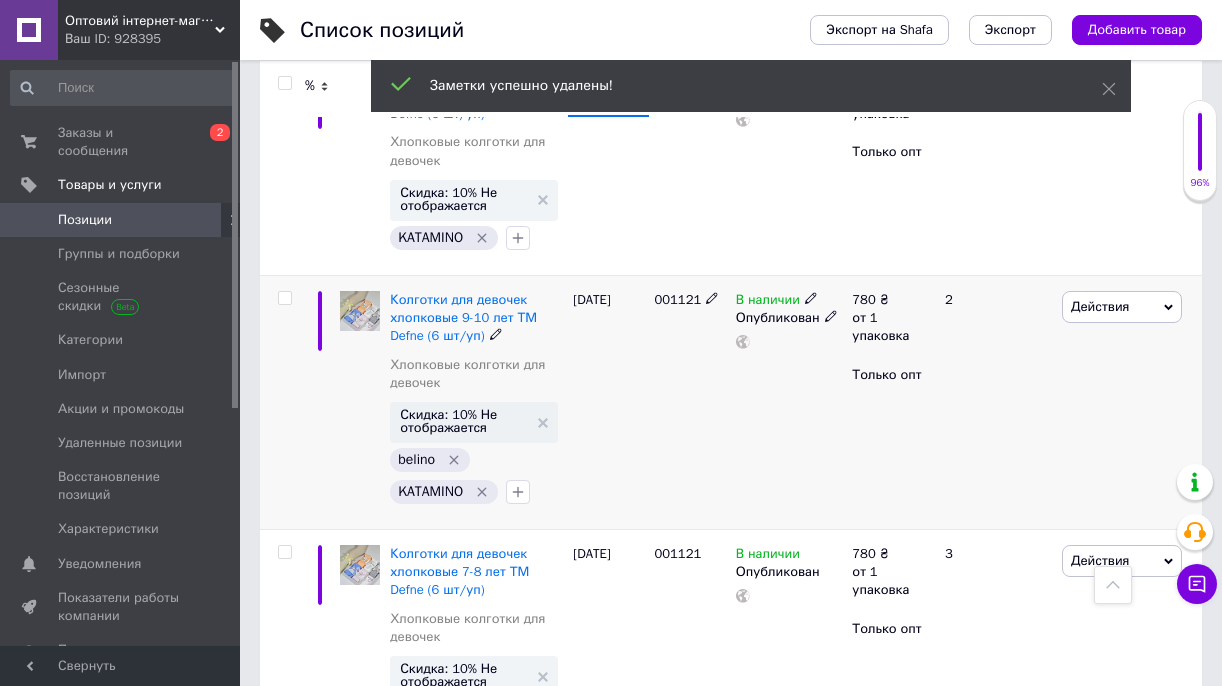 click 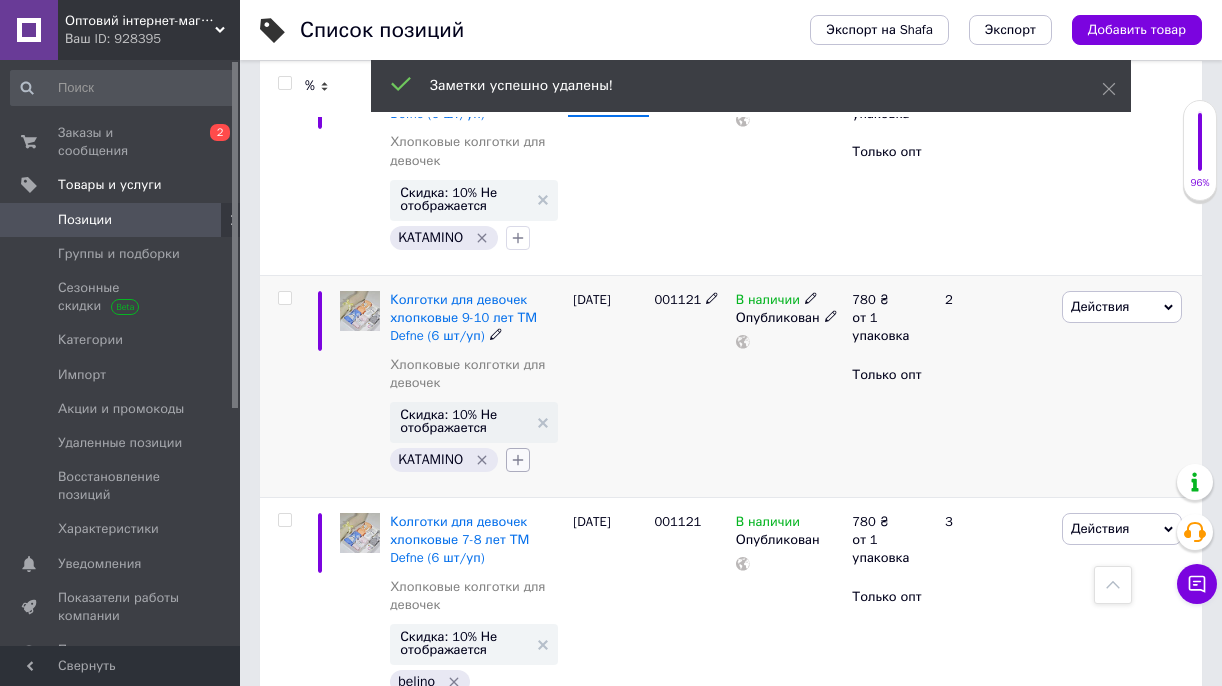 scroll, scrollTop: 547, scrollLeft: 0, axis: vertical 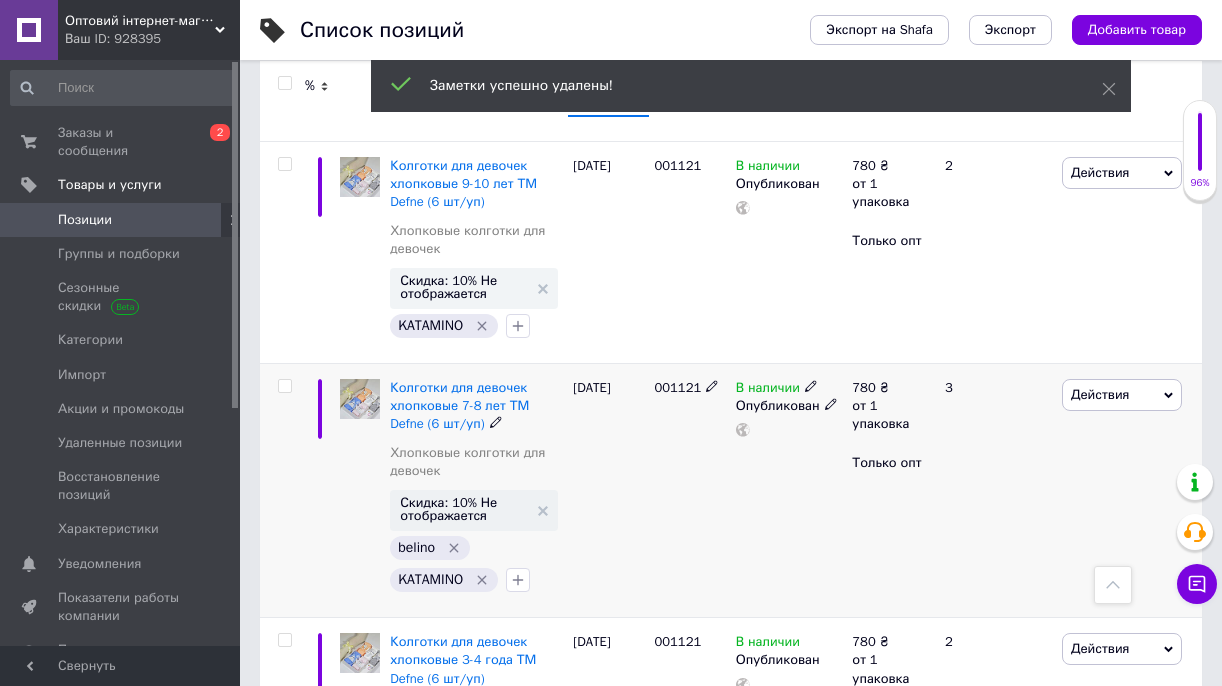 click 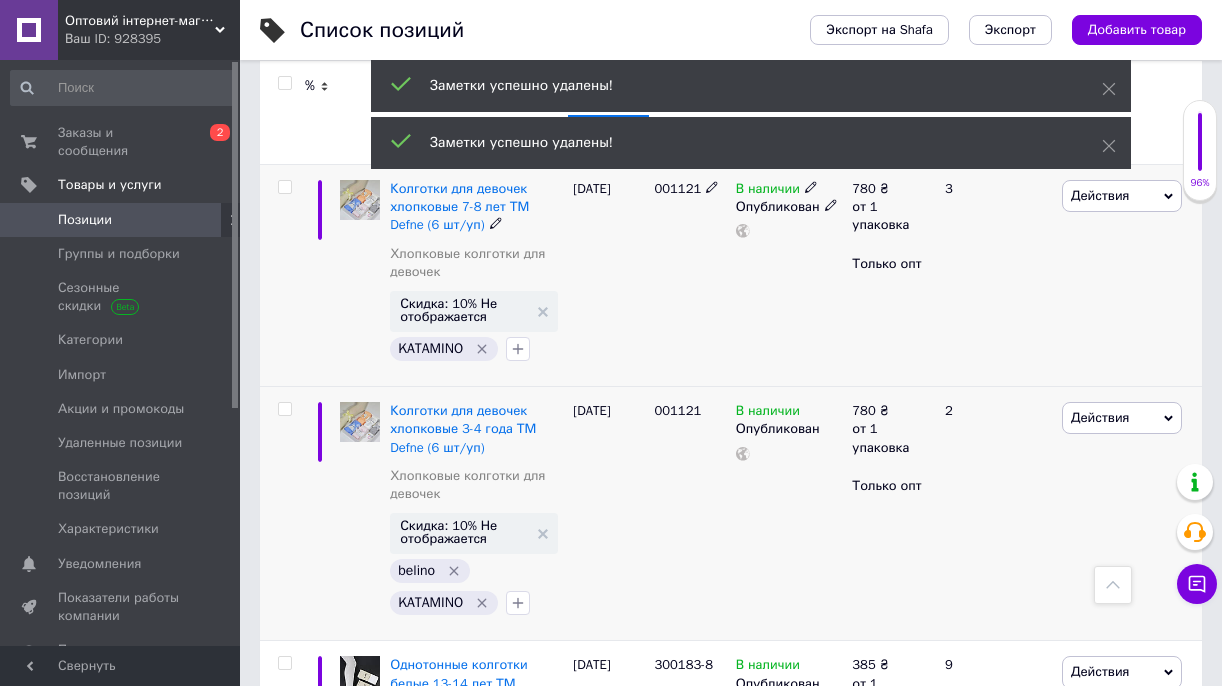scroll, scrollTop: 748, scrollLeft: 0, axis: vertical 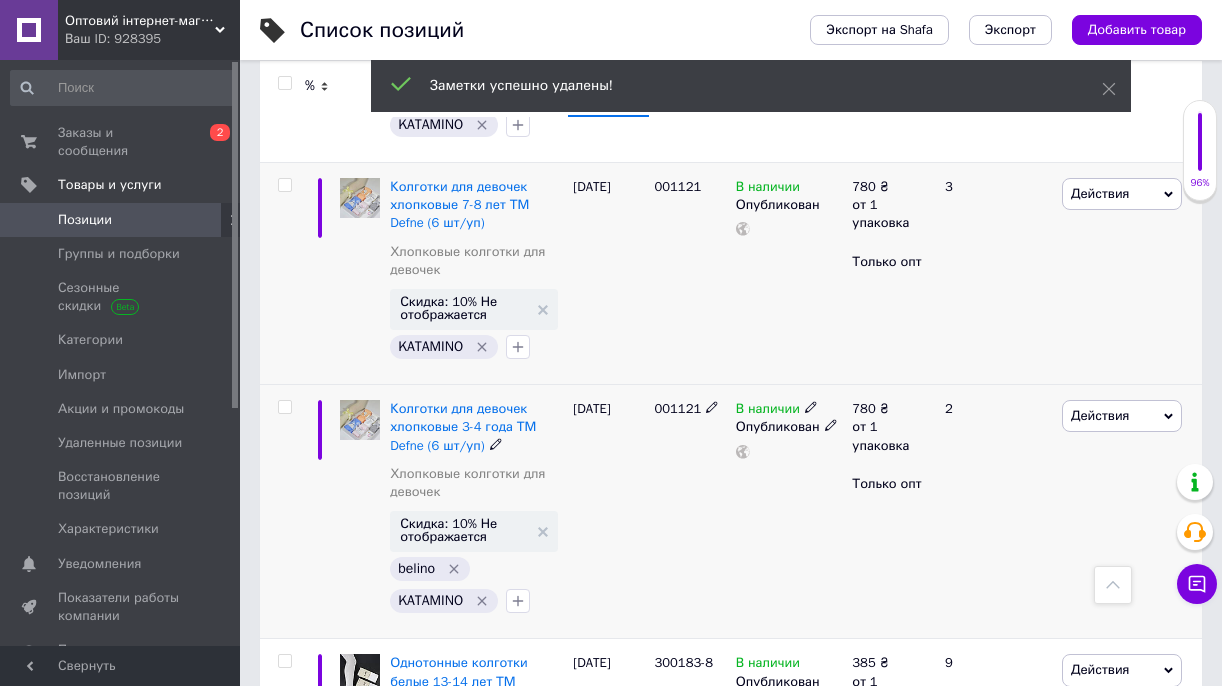 click 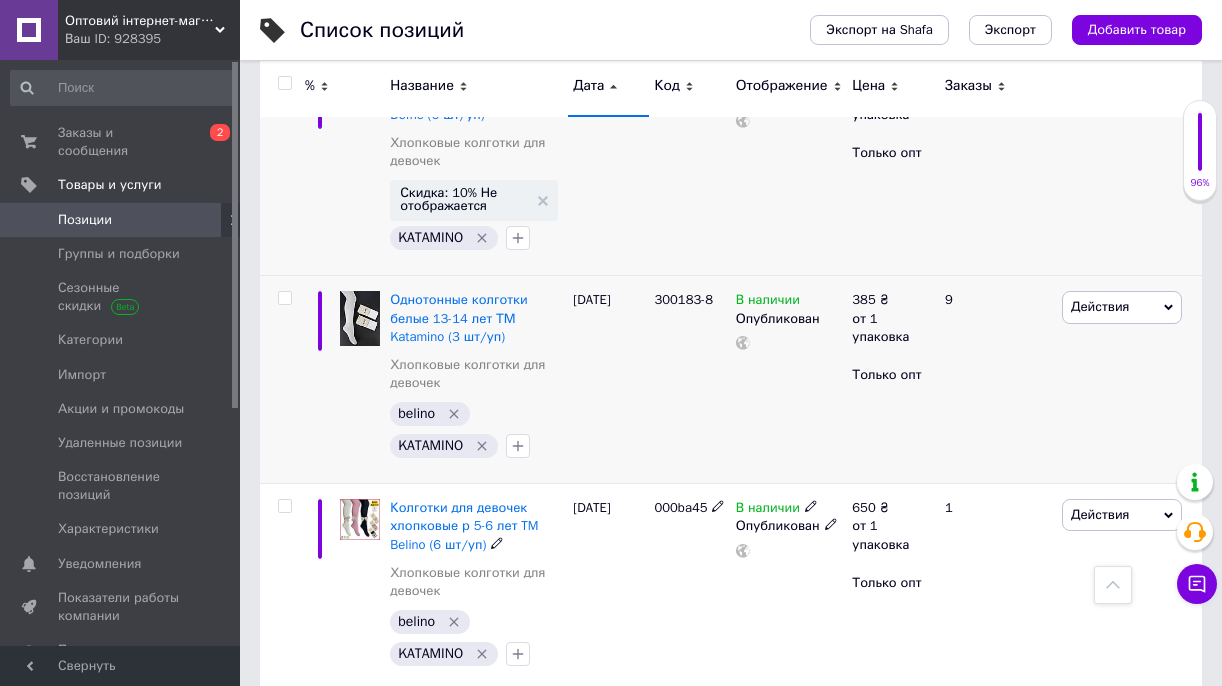 scroll, scrollTop: 1081, scrollLeft: 0, axis: vertical 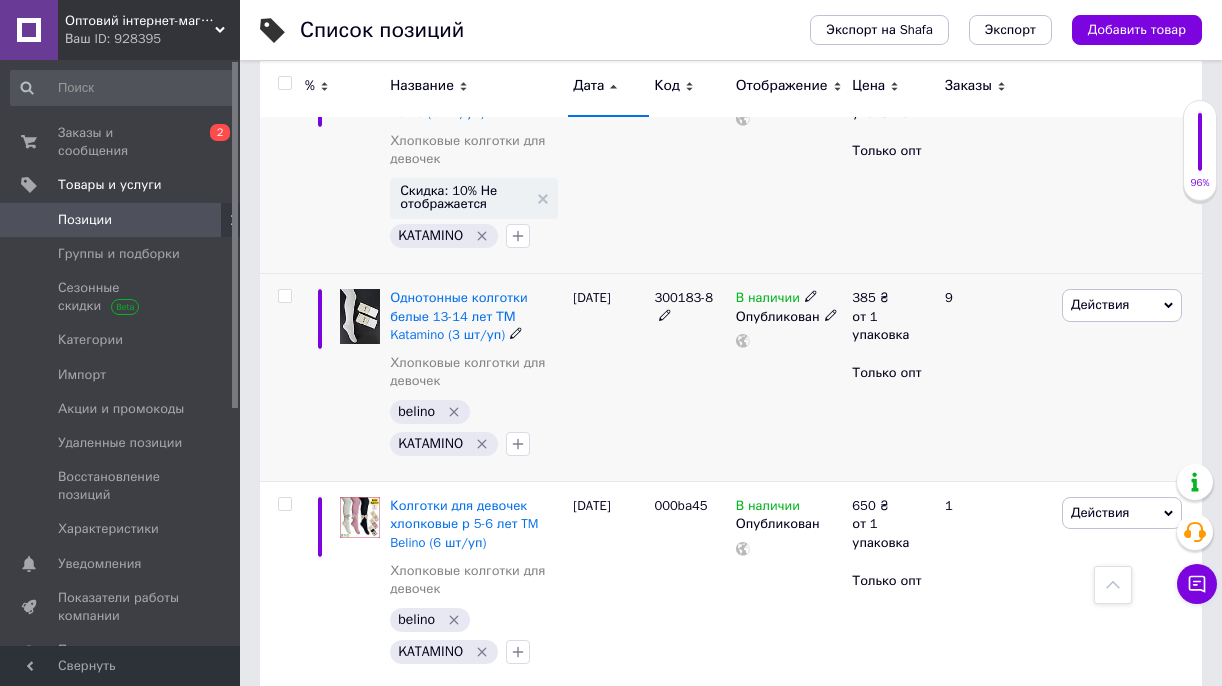 click on "300183-8" at bounding box center [683, 297] 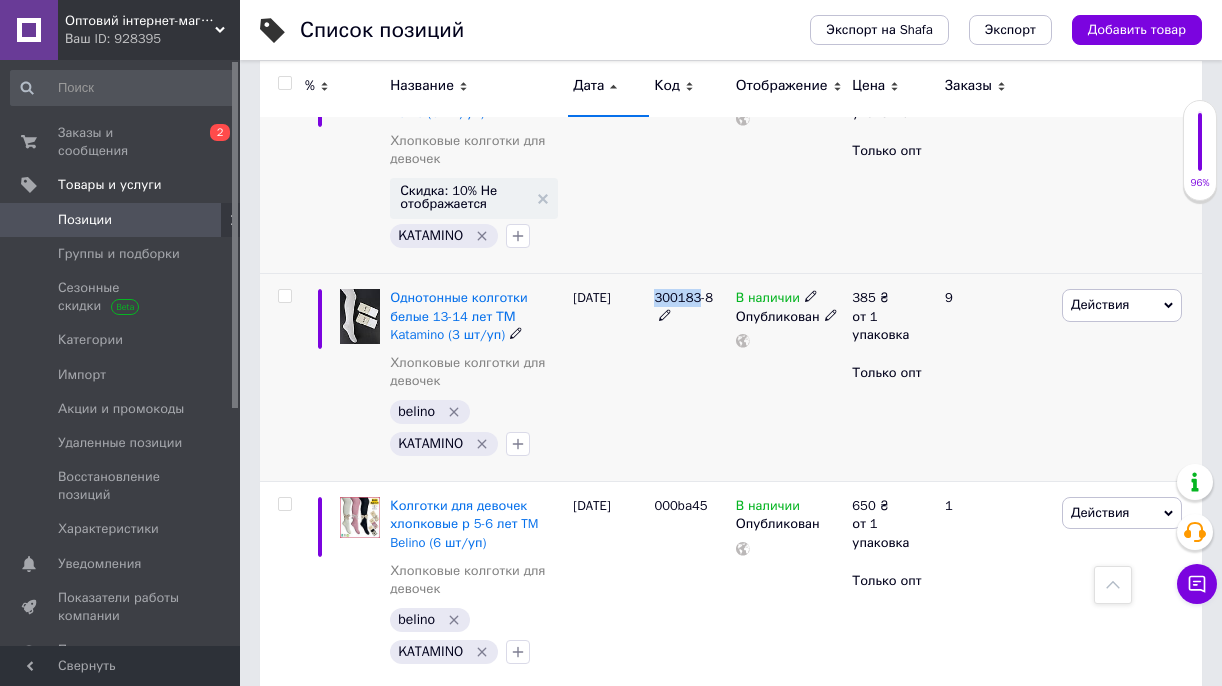 click on "300183-8" at bounding box center (683, 297) 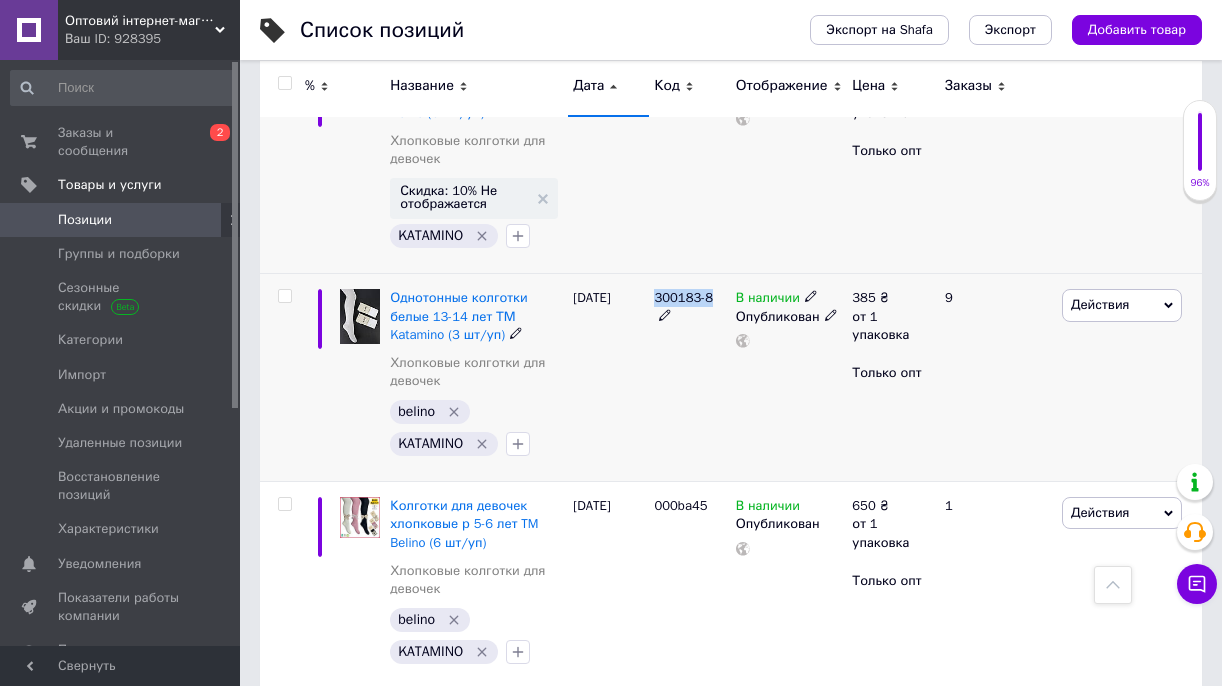 click on "300183-8" at bounding box center (683, 297) 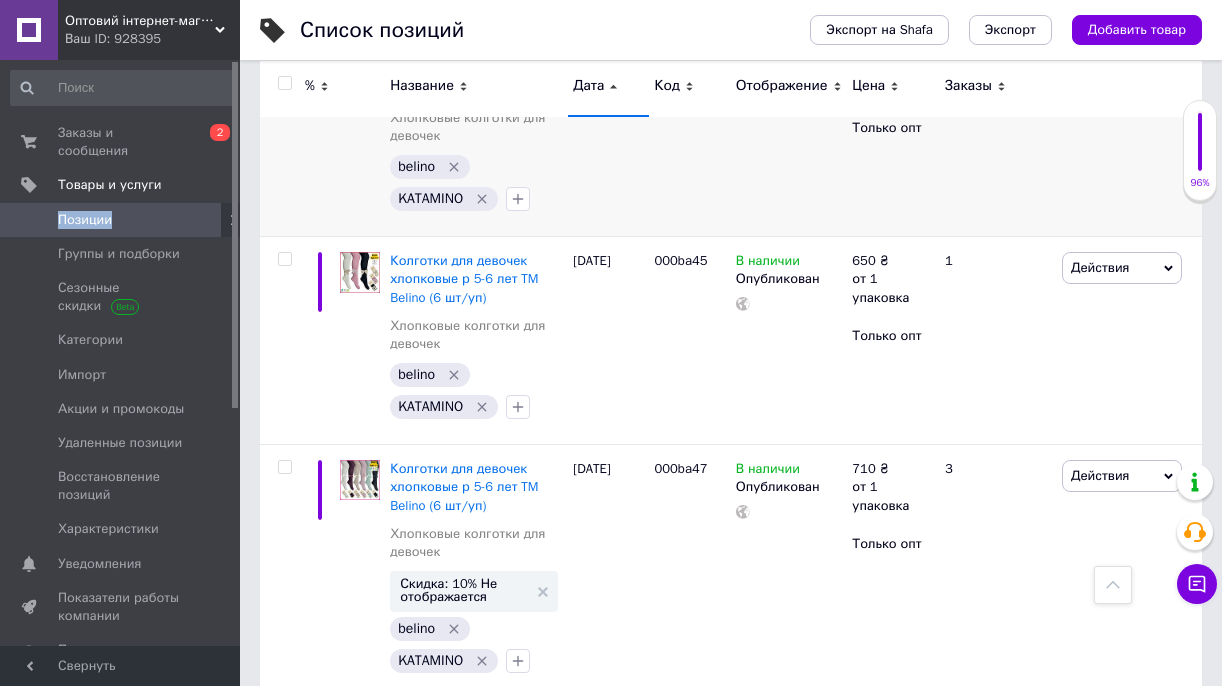 scroll, scrollTop: 1330, scrollLeft: 0, axis: vertical 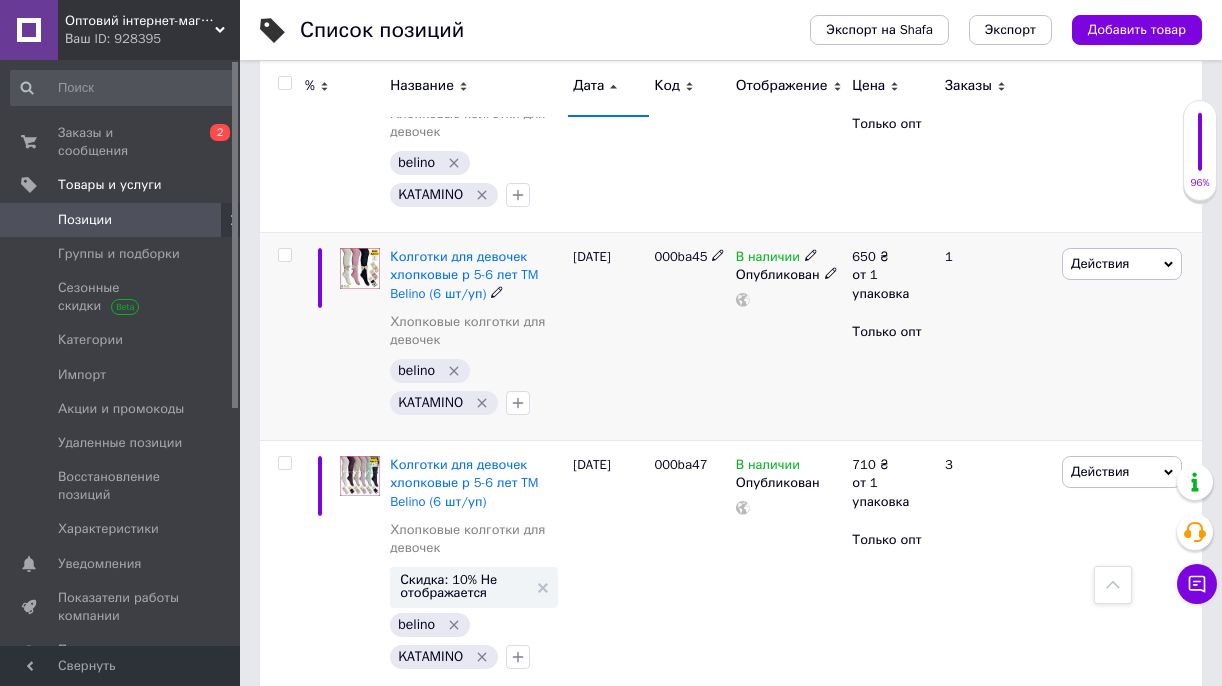 click on "000ba45" at bounding box center [680, 256] 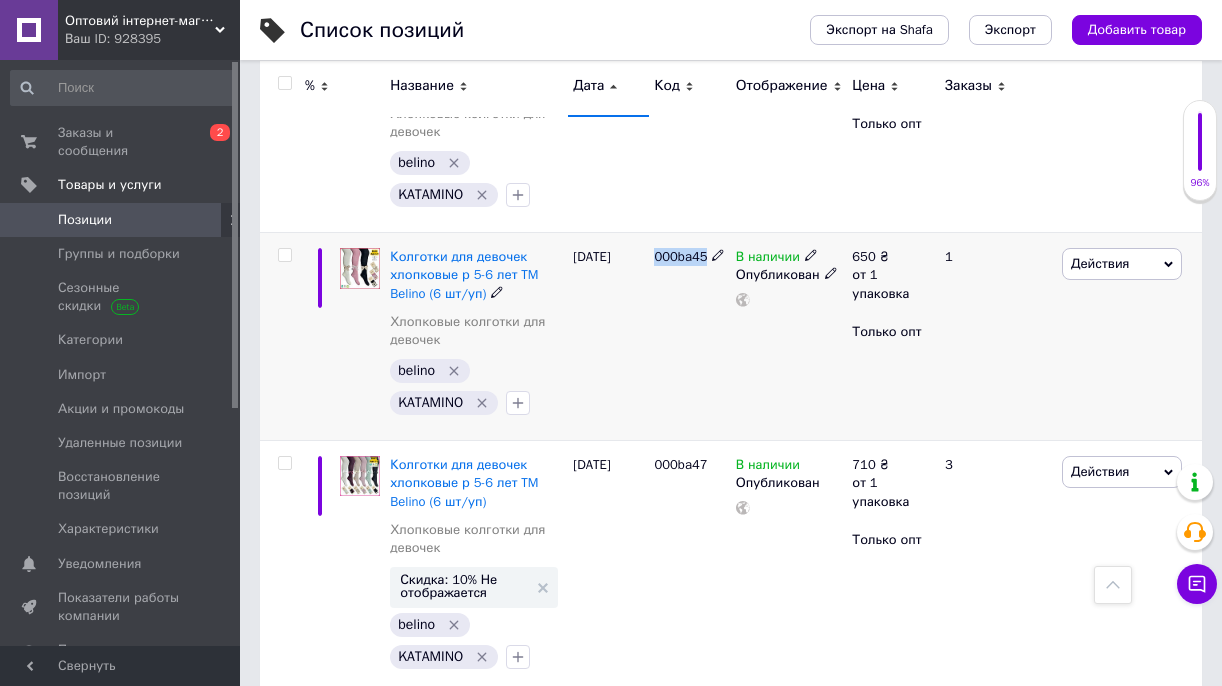 click on "000ba45" at bounding box center (680, 256) 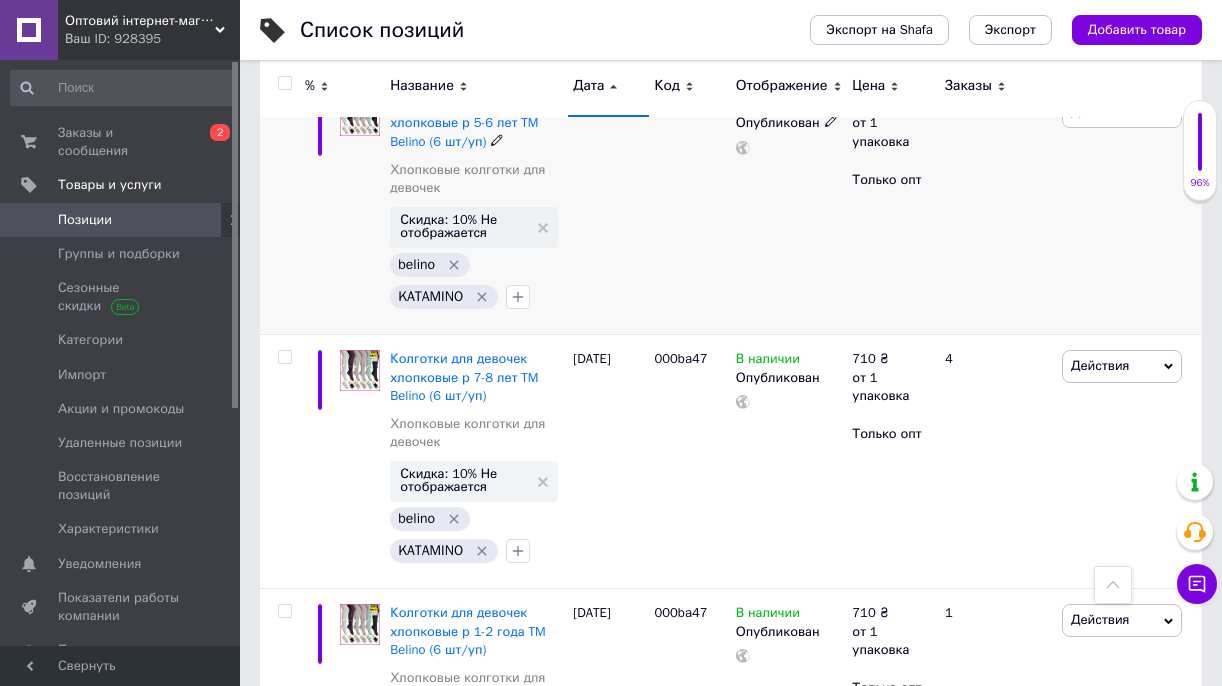 scroll, scrollTop: 1696, scrollLeft: 0, axis: vertical 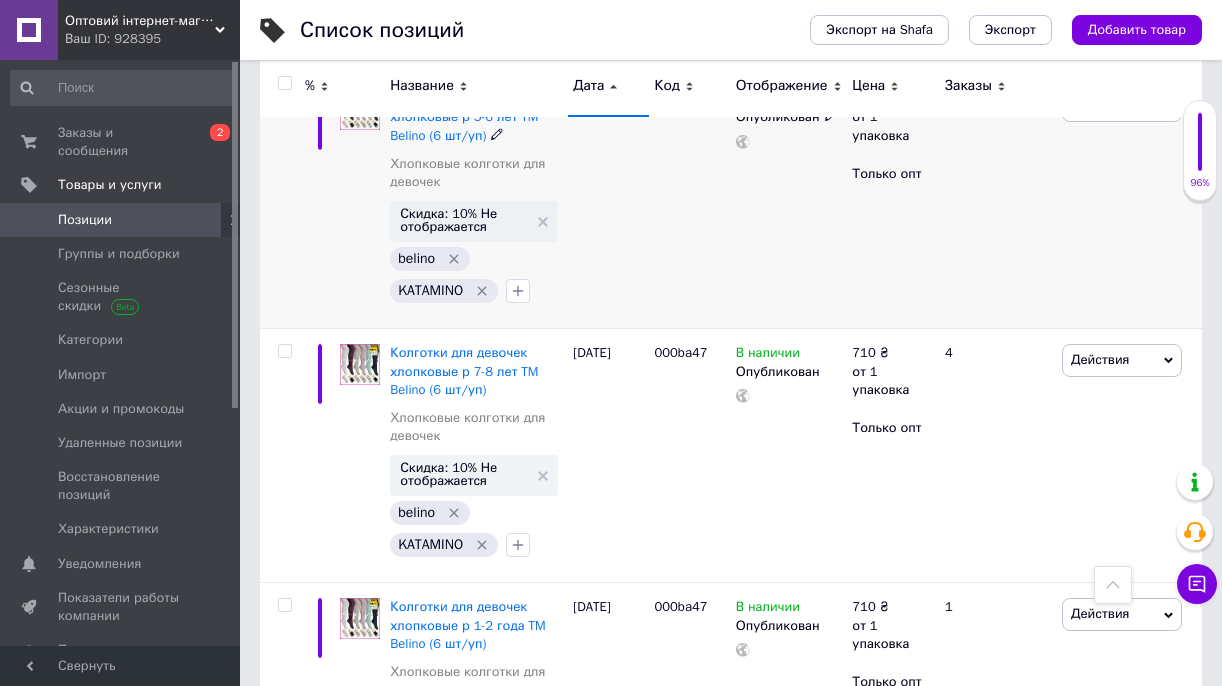 click 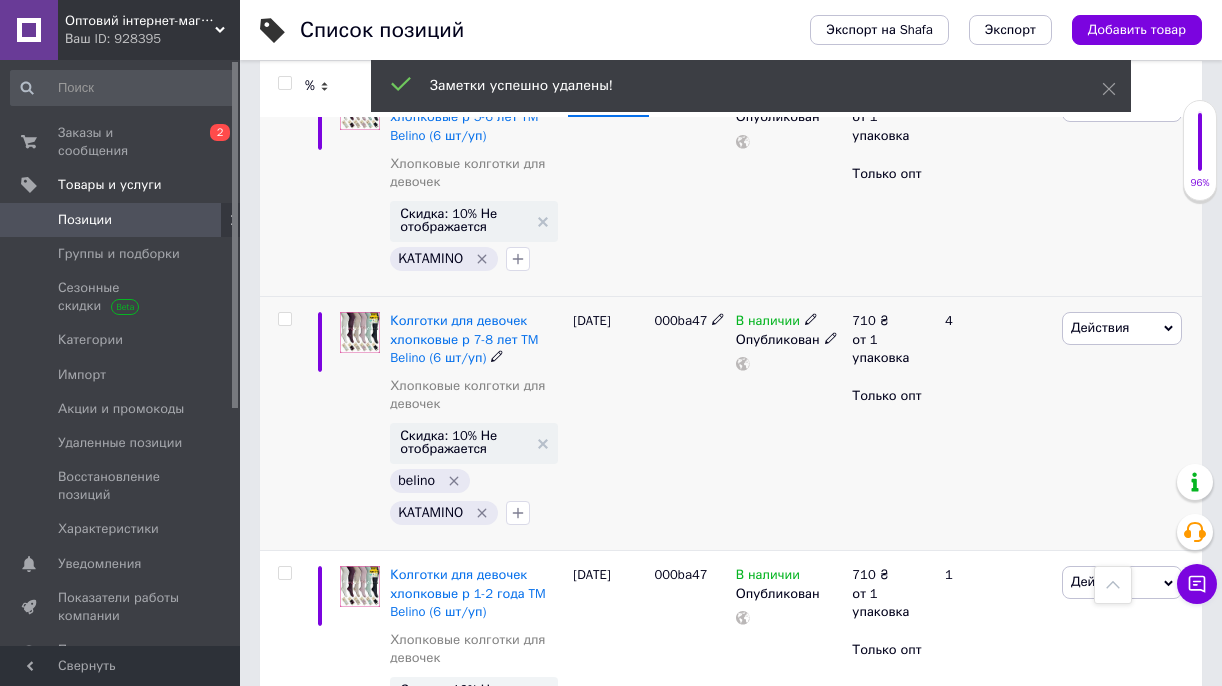 click 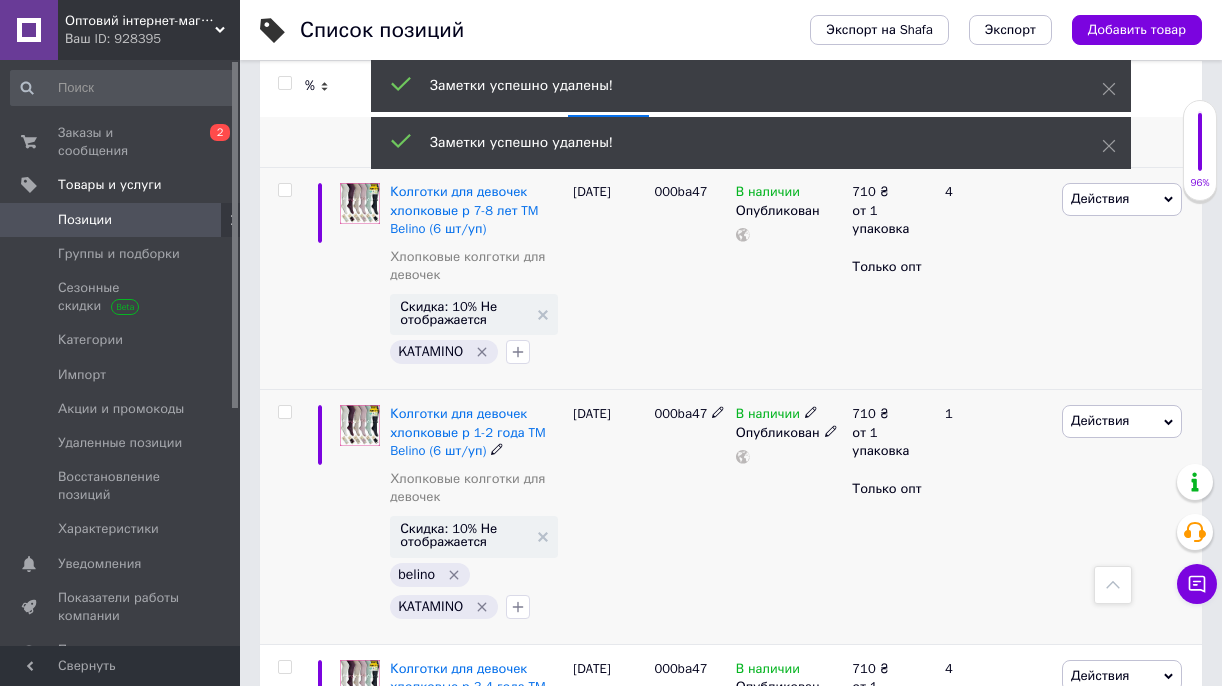 scroll, scrollTop: 1852, scrollLeft: 0, axis: vertical 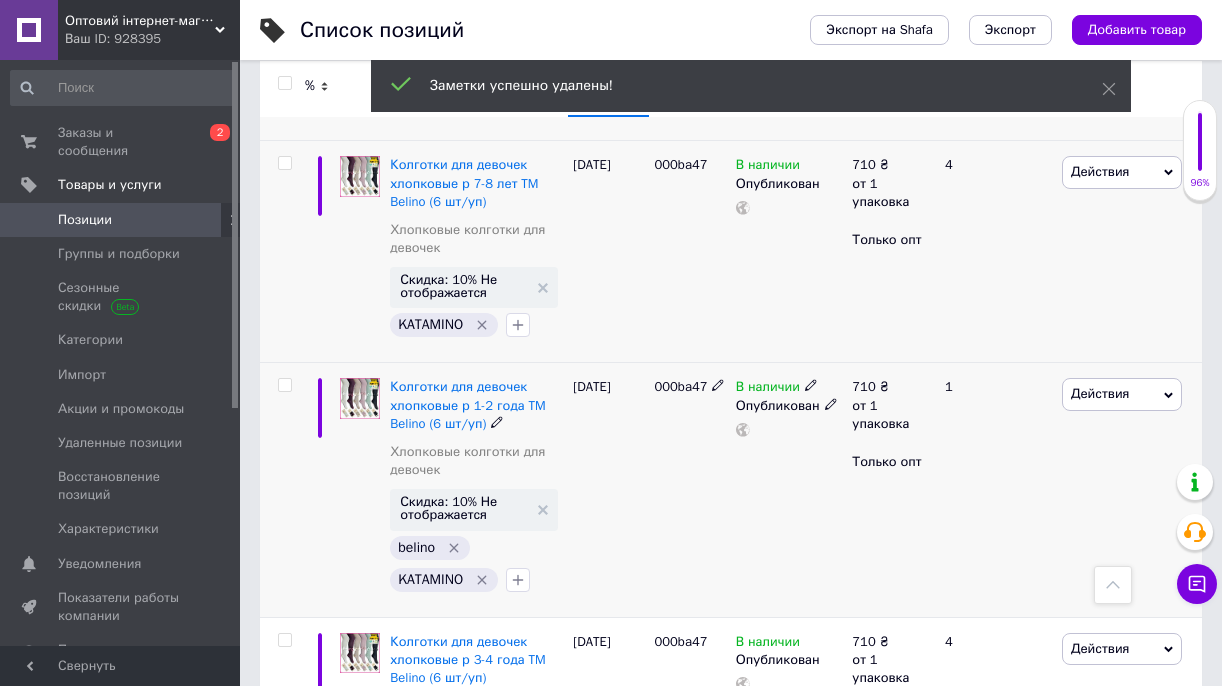 click 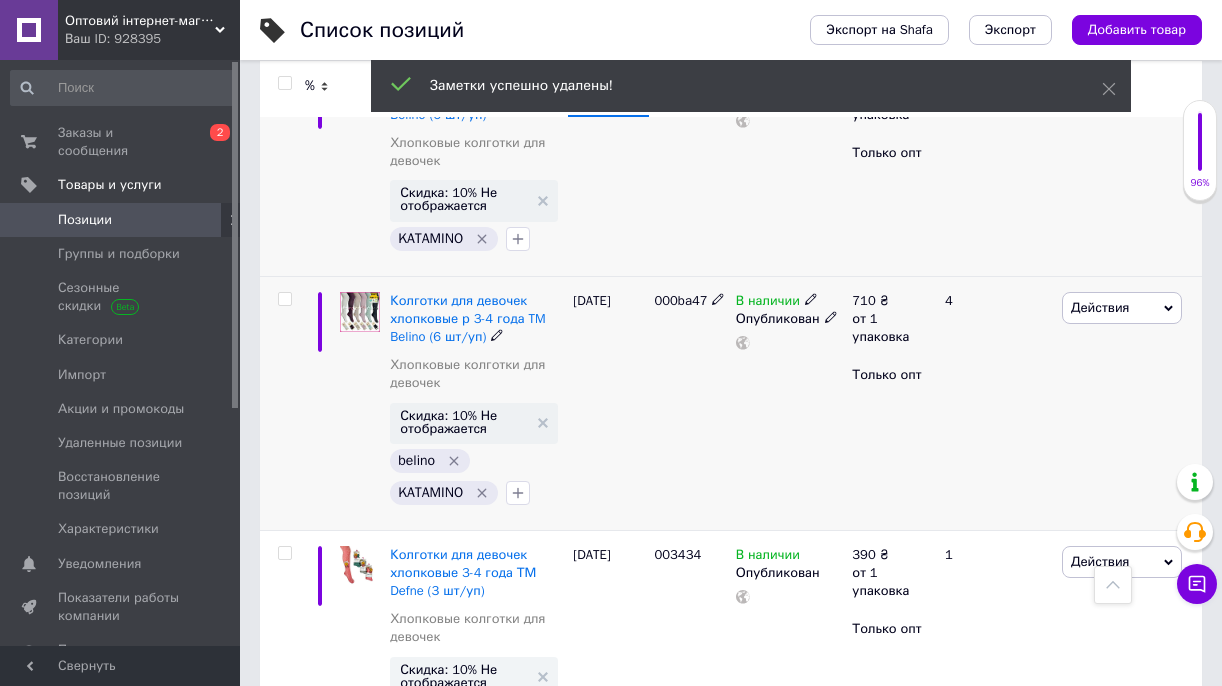 scroll, scrollTop: 2167, scrollLeft: 0, axis: vertical 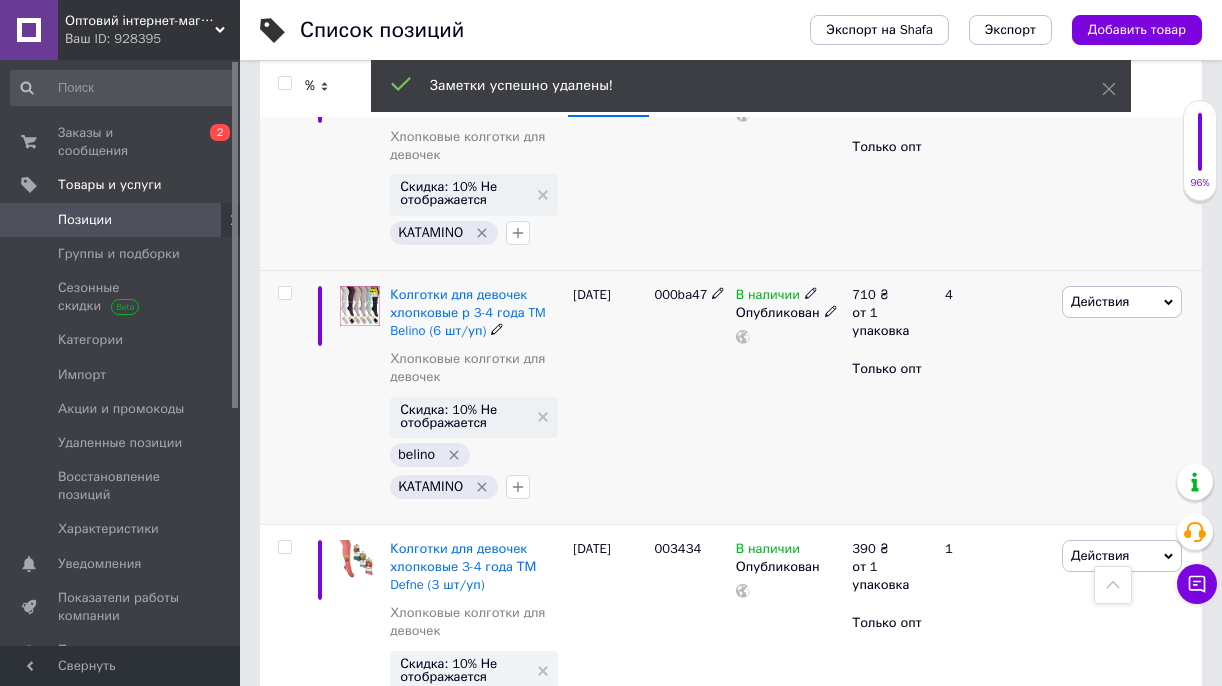 click 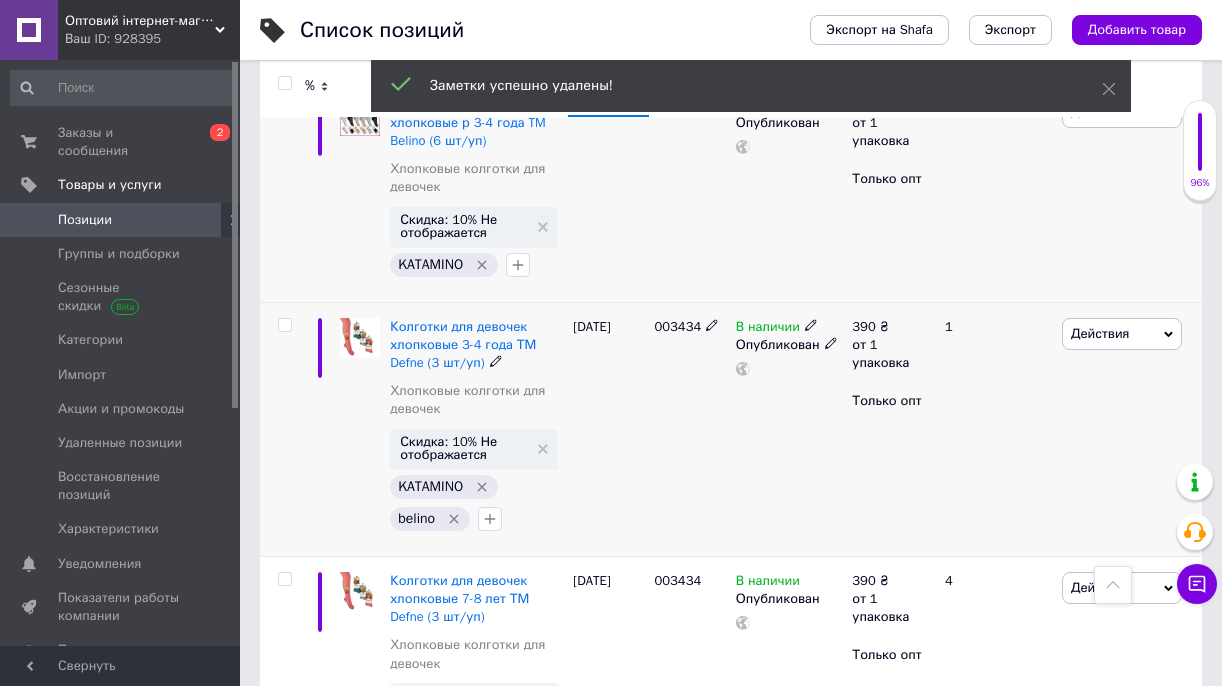scroll, scrollTop: 2358, scrollLeft: 0, axis: vertical 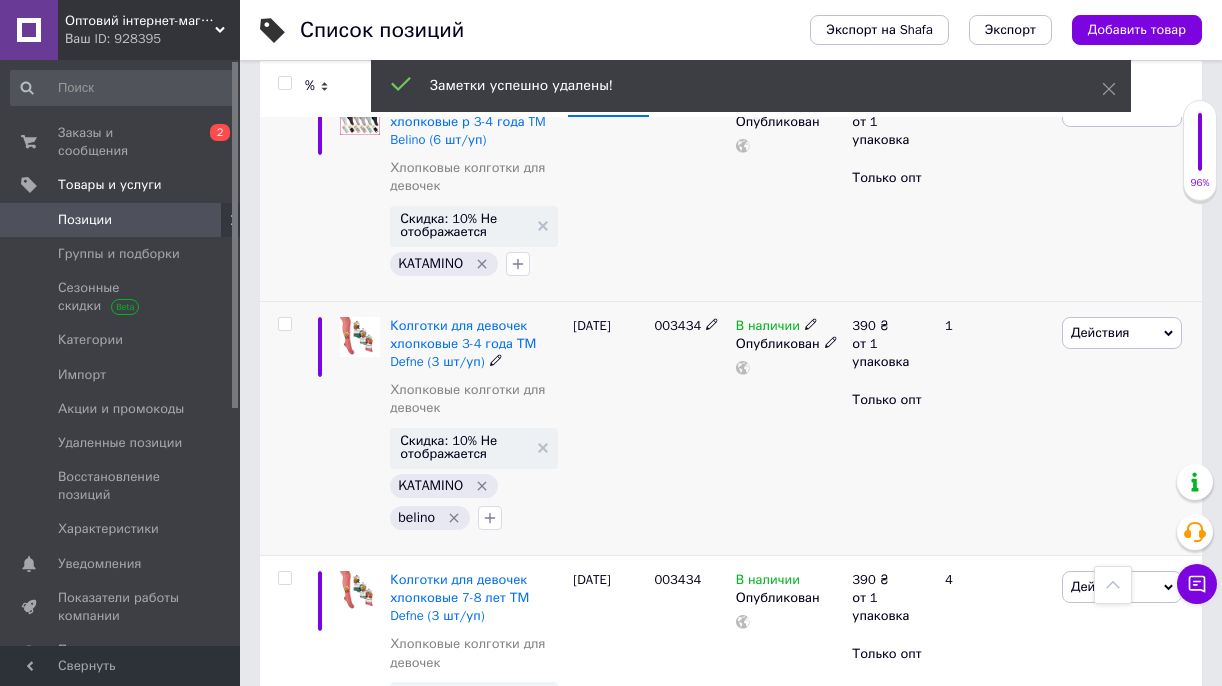 click 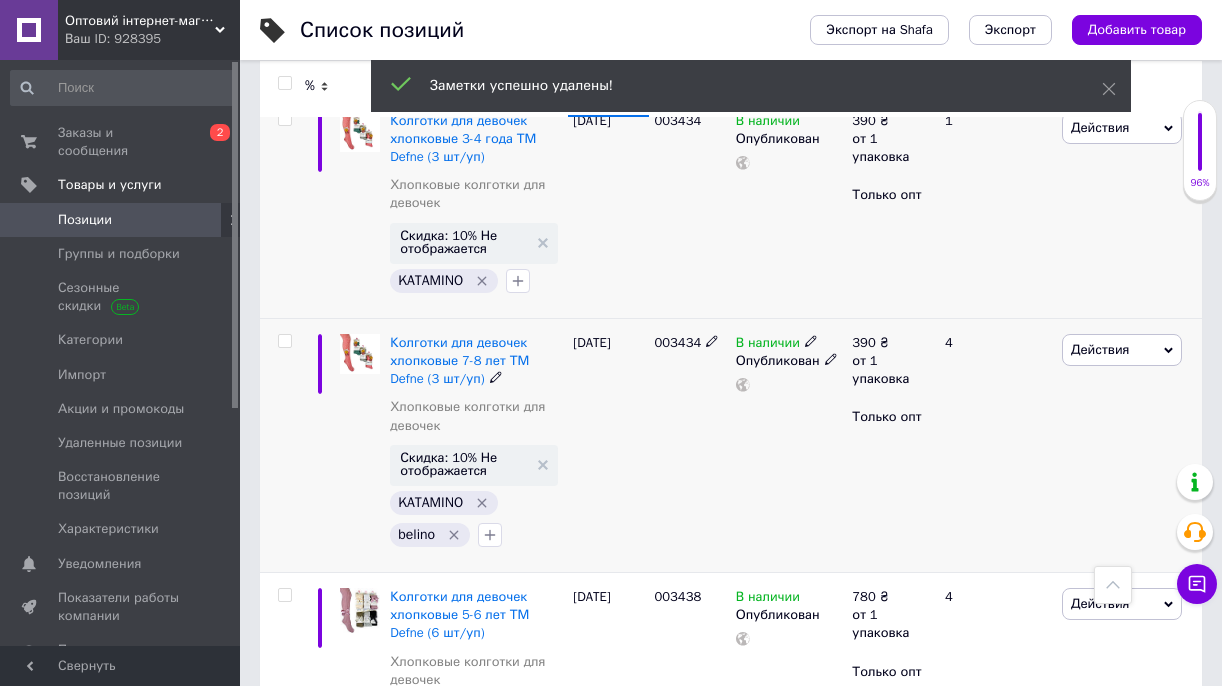scroll, scrollTop: 2571, scrollLeft: 0, axis: vertical 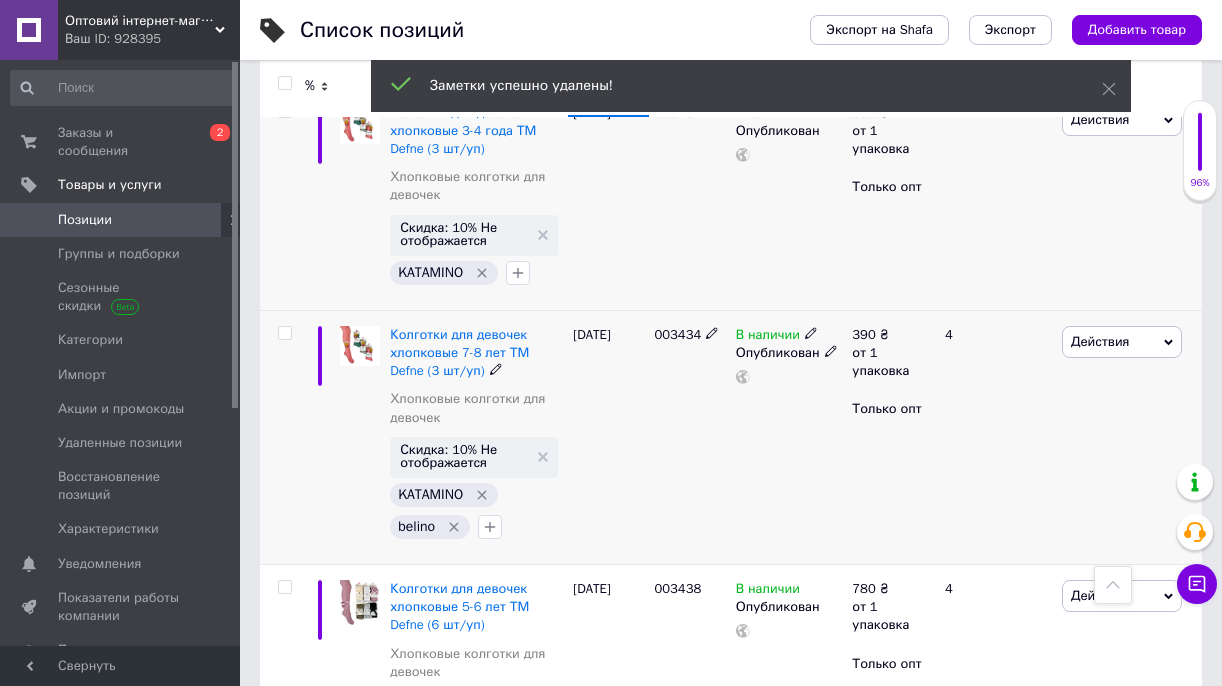 click 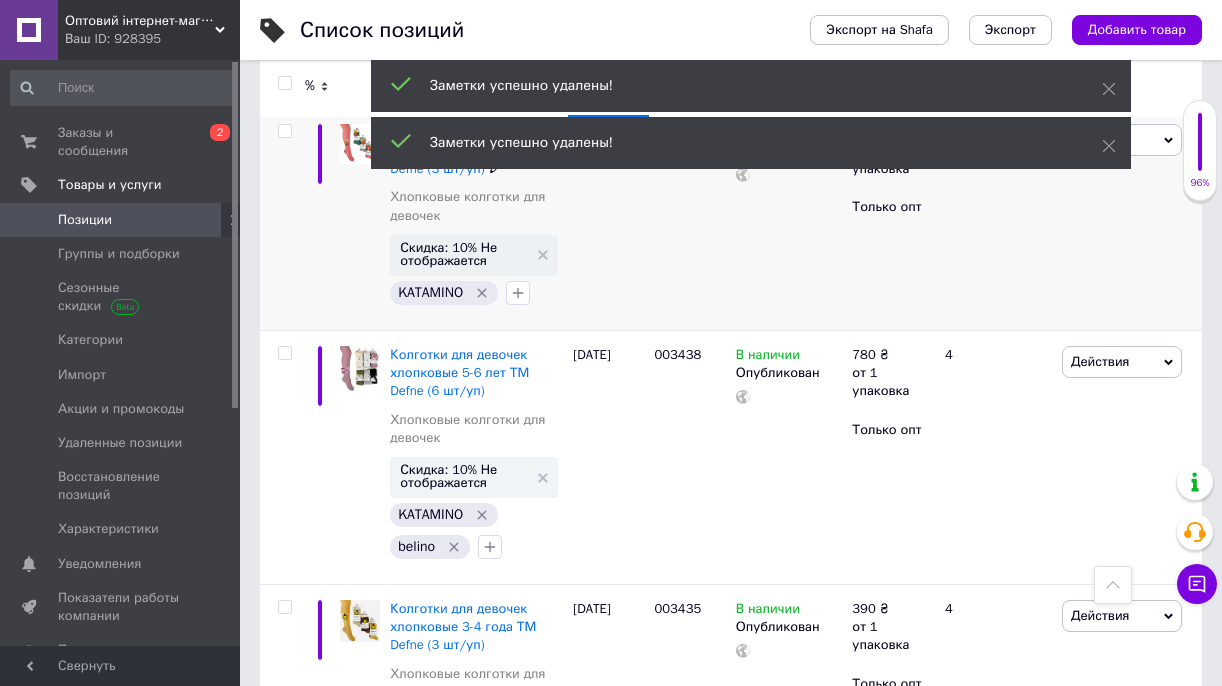 scroll, scrollTop: 2776, scrollLeft: 0, axis: vertical 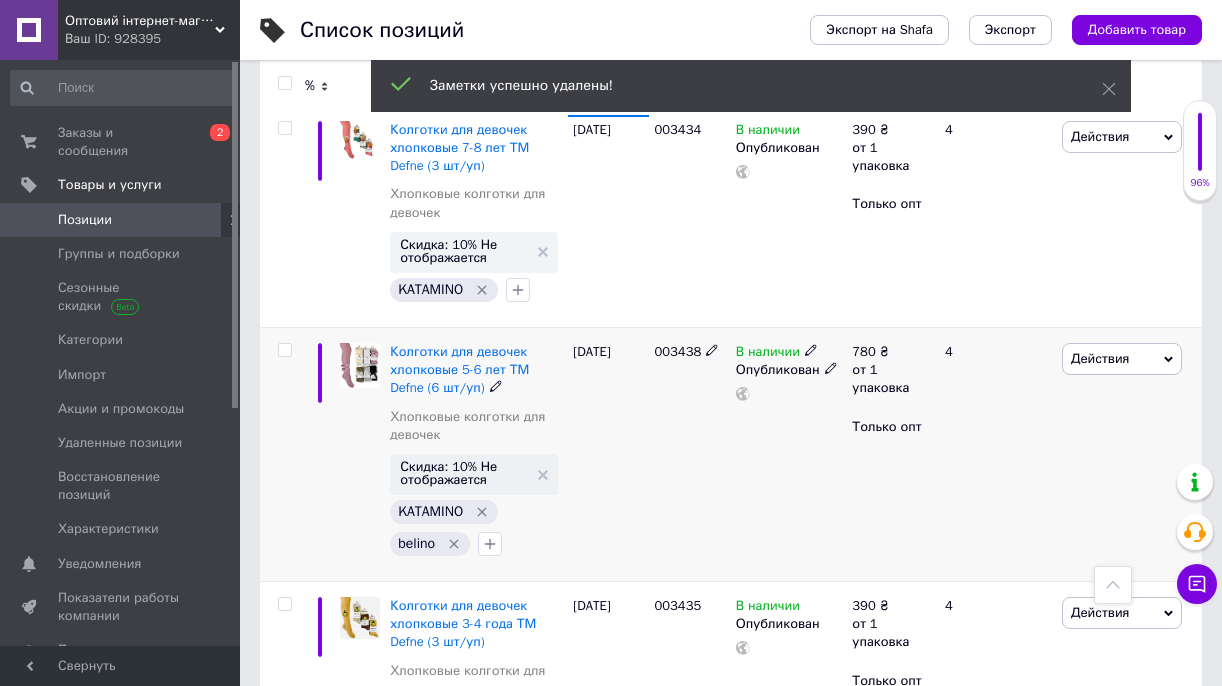 click 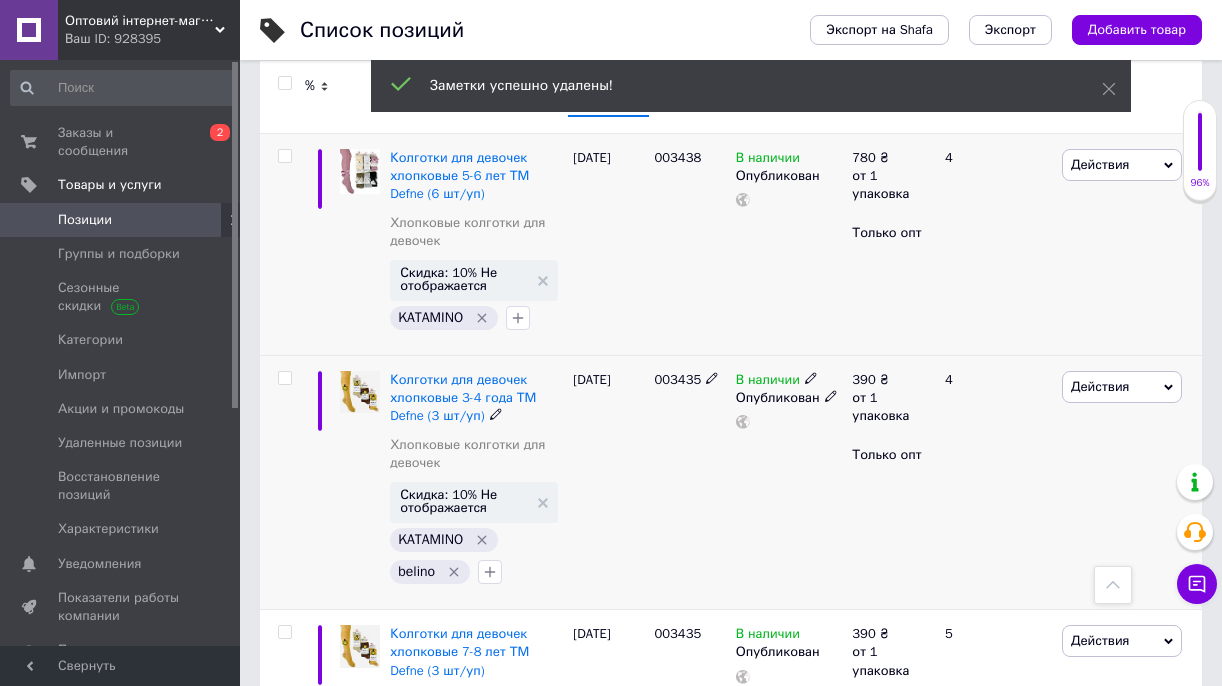 scroll, scrollTop: 2974, scrollLeft: 0, axis: vertical 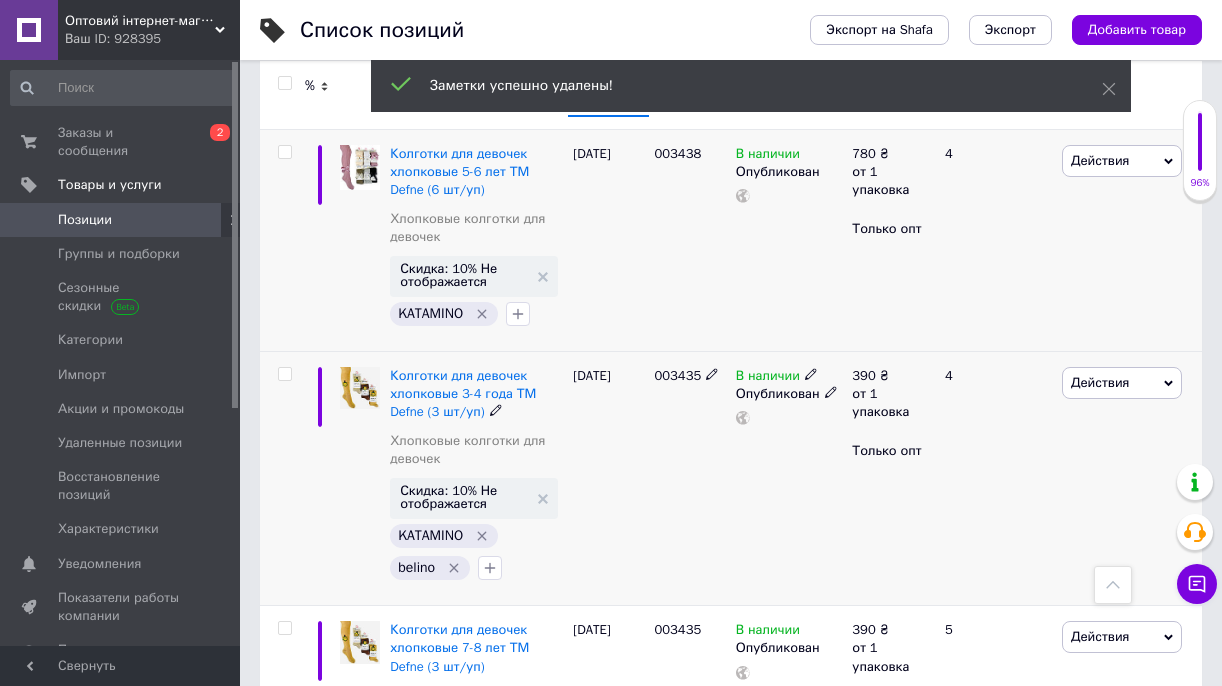 click 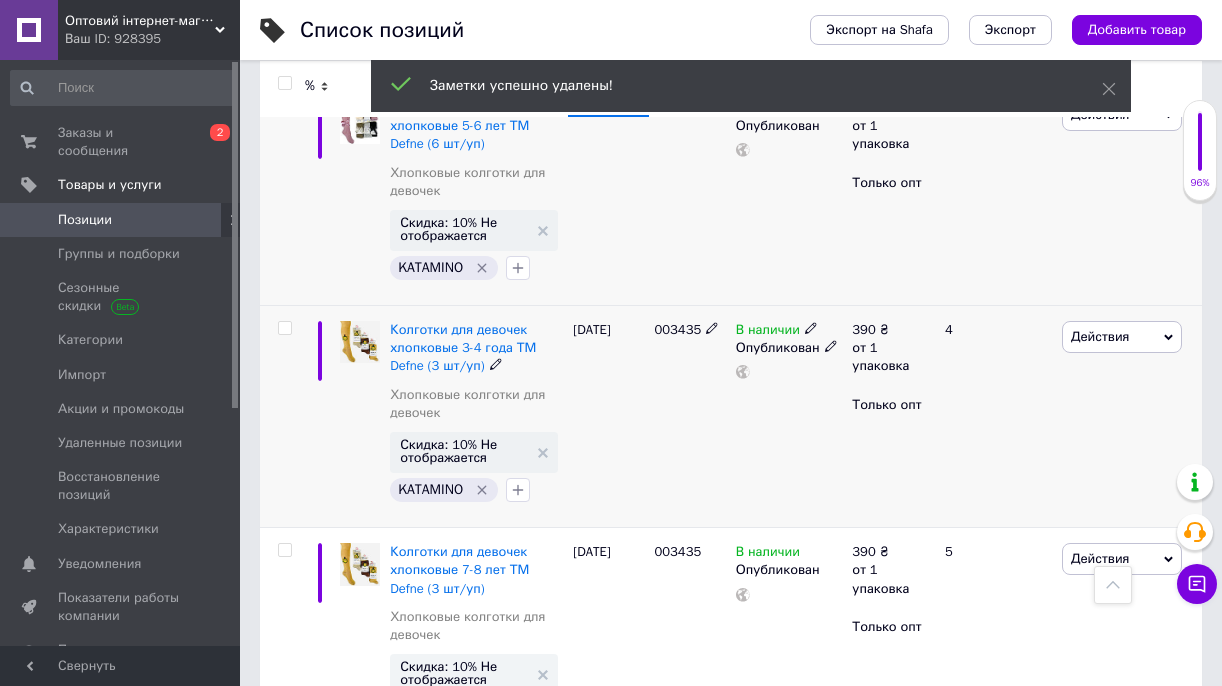 scroll, scrollTop: 3017, scrollLeft: 0, axis: vertical 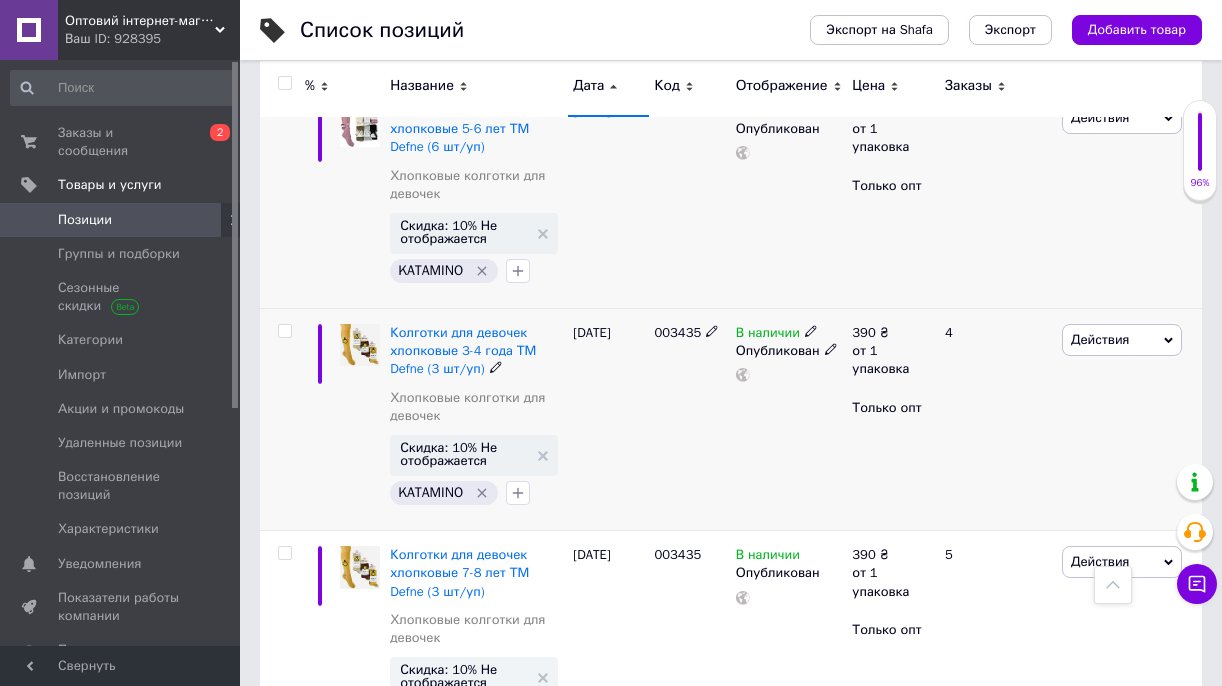 click 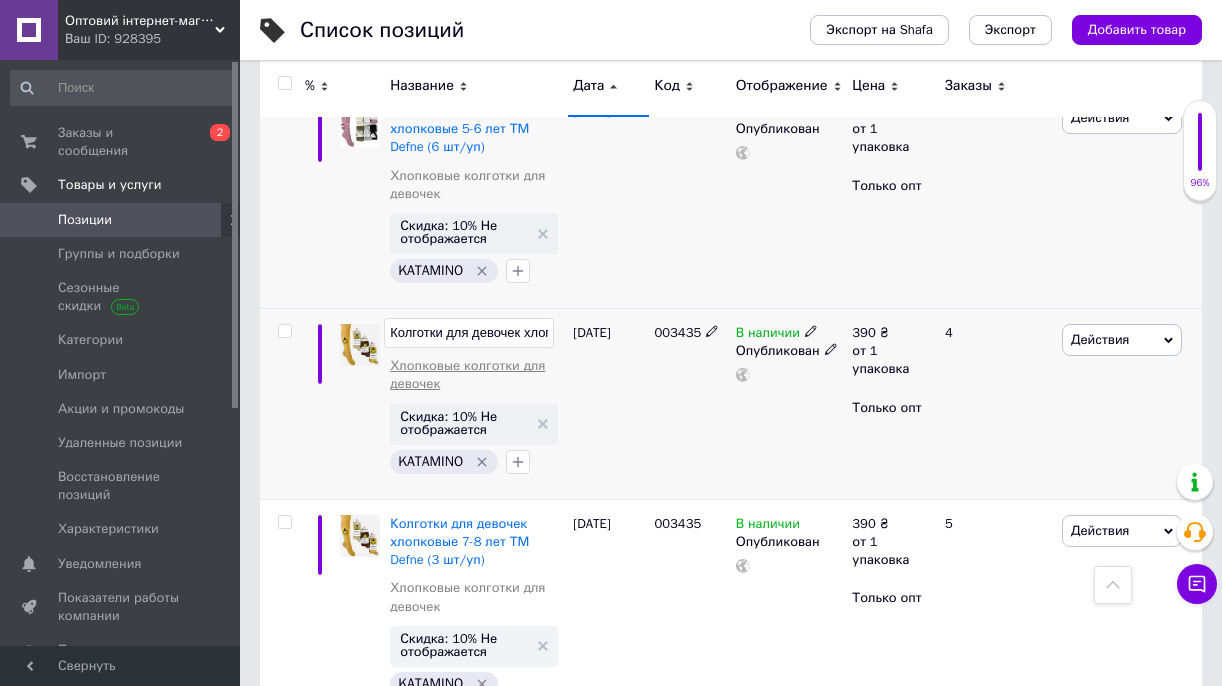 scroll, scrollTop: 0, scrollLeft: 210, axis: horizontal 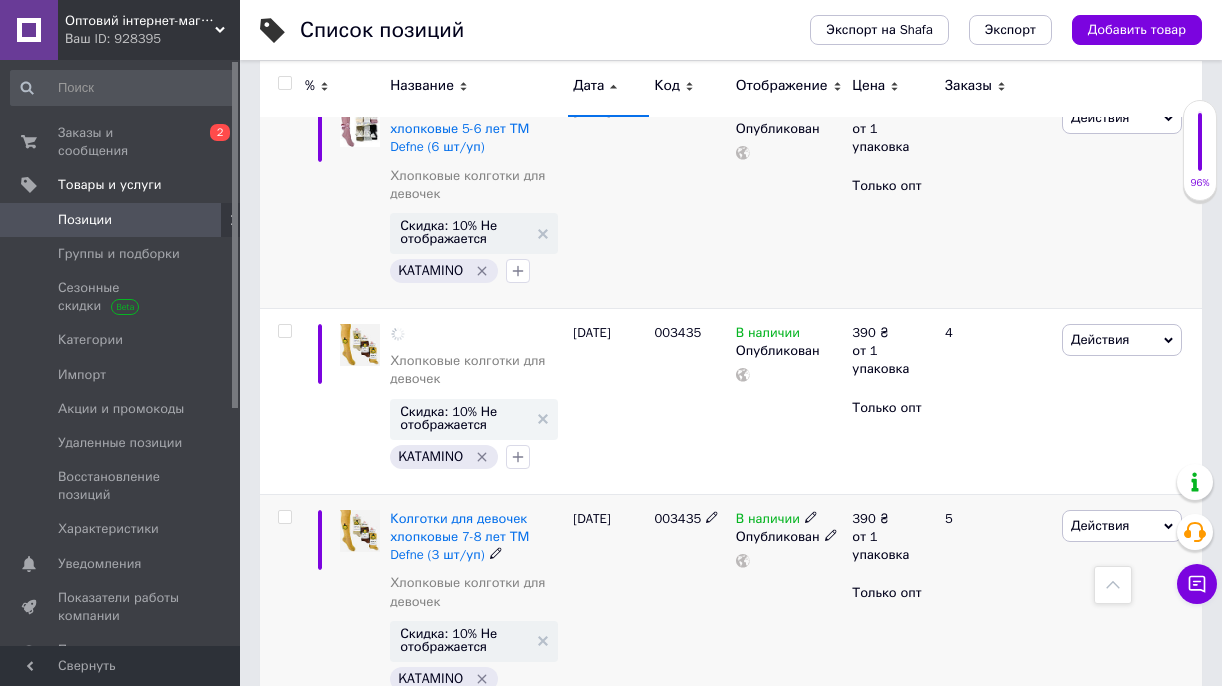 click on "003435" at bounding box center [689, 621] 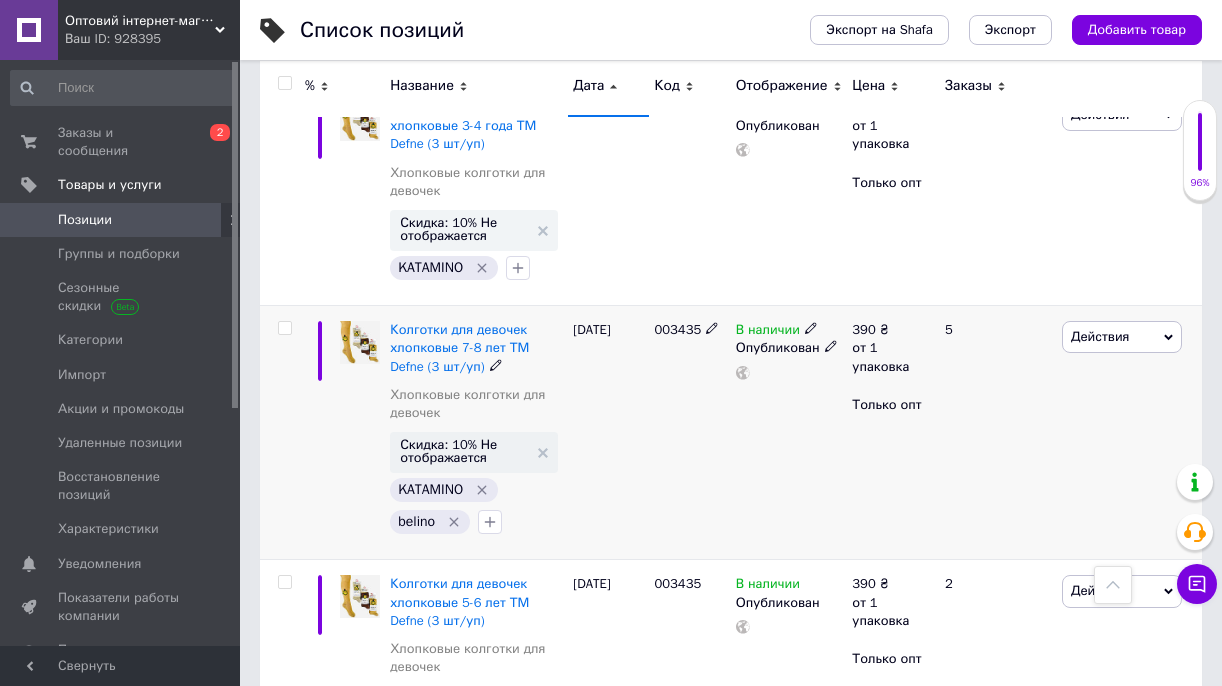 scroll, scrollTop: 3243, scrollLeft: 0, axis: vertical 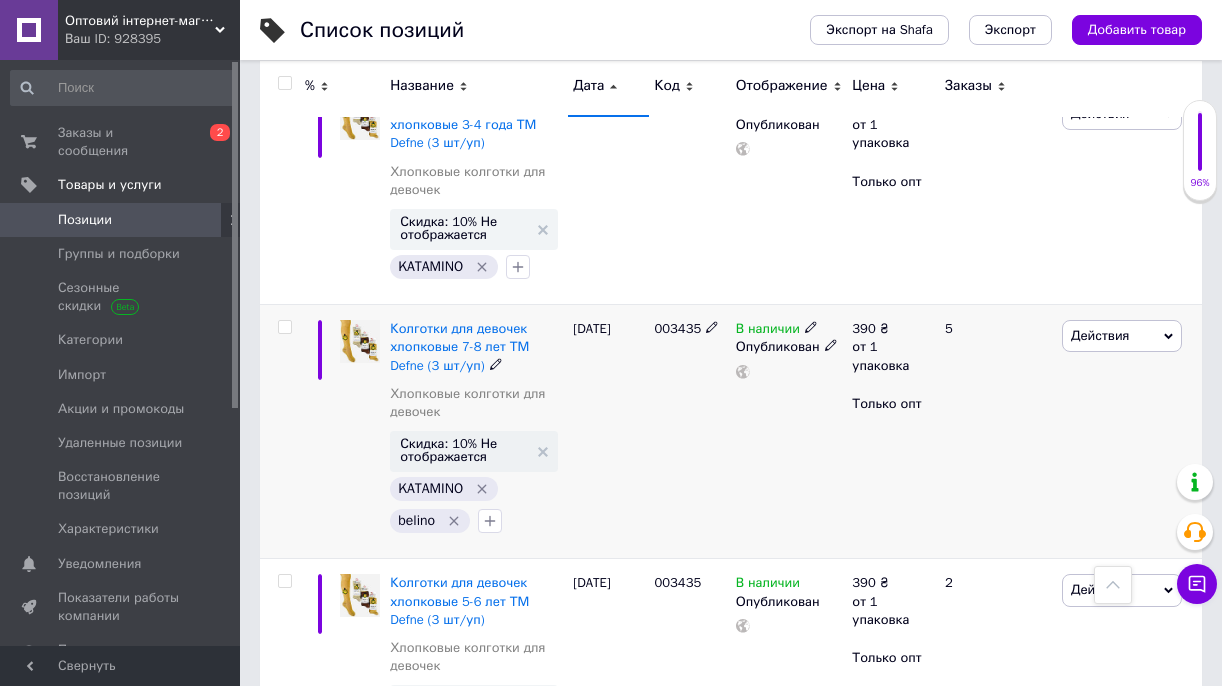 click 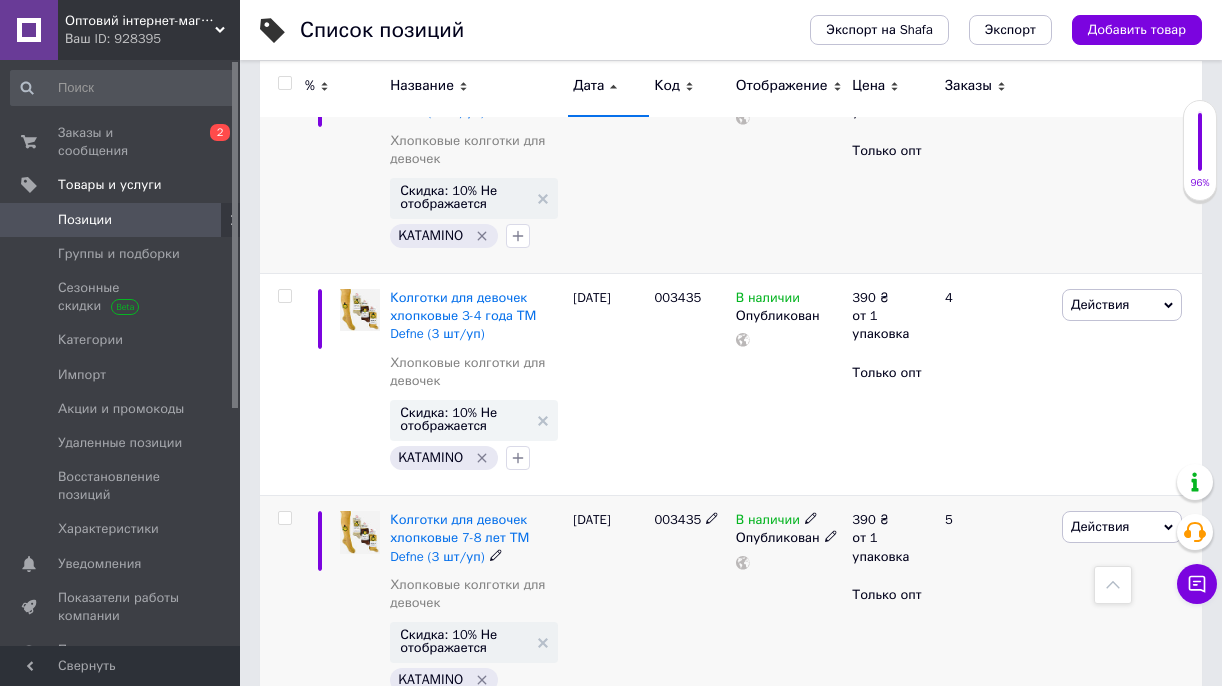 scroll, scrollTop: 3051, scrollLeft: 0, axis: vertical 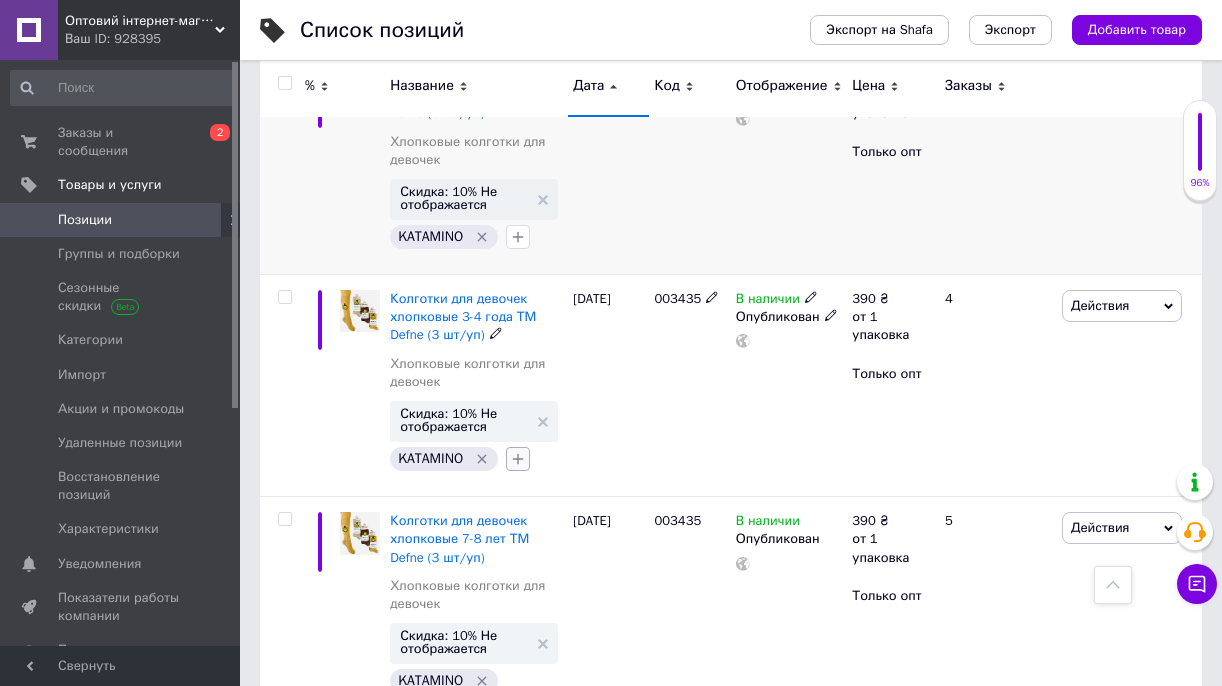 click 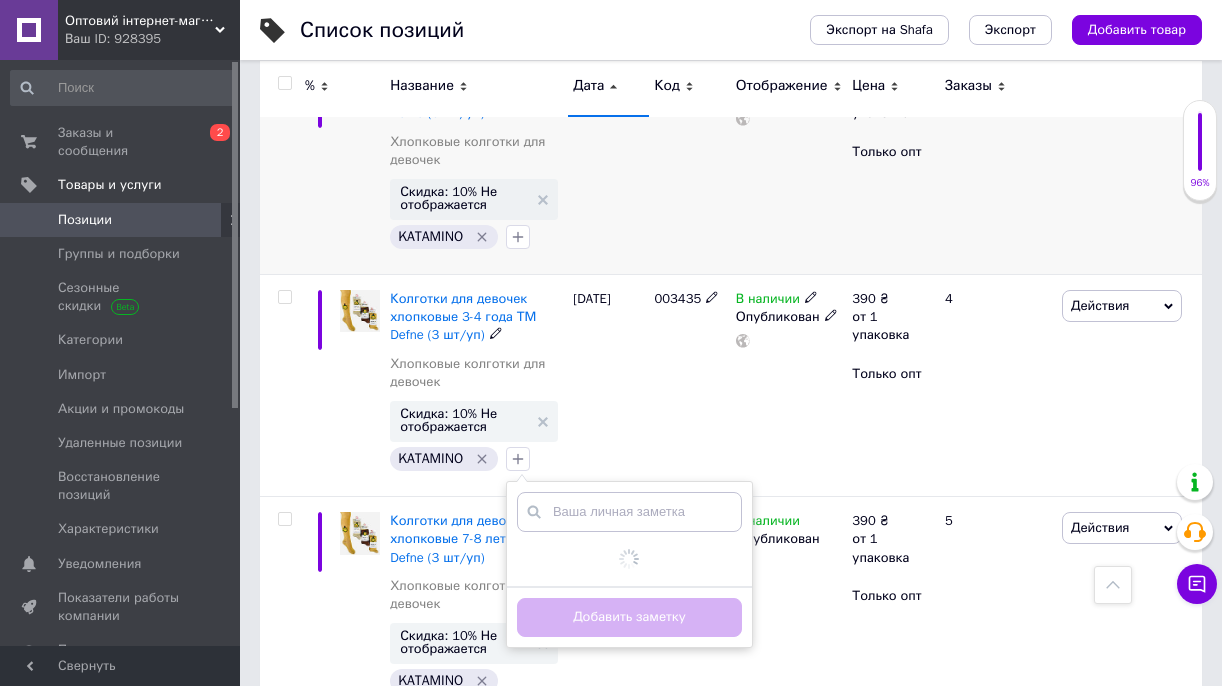 click on "003435" at bounding box center (689, 386) 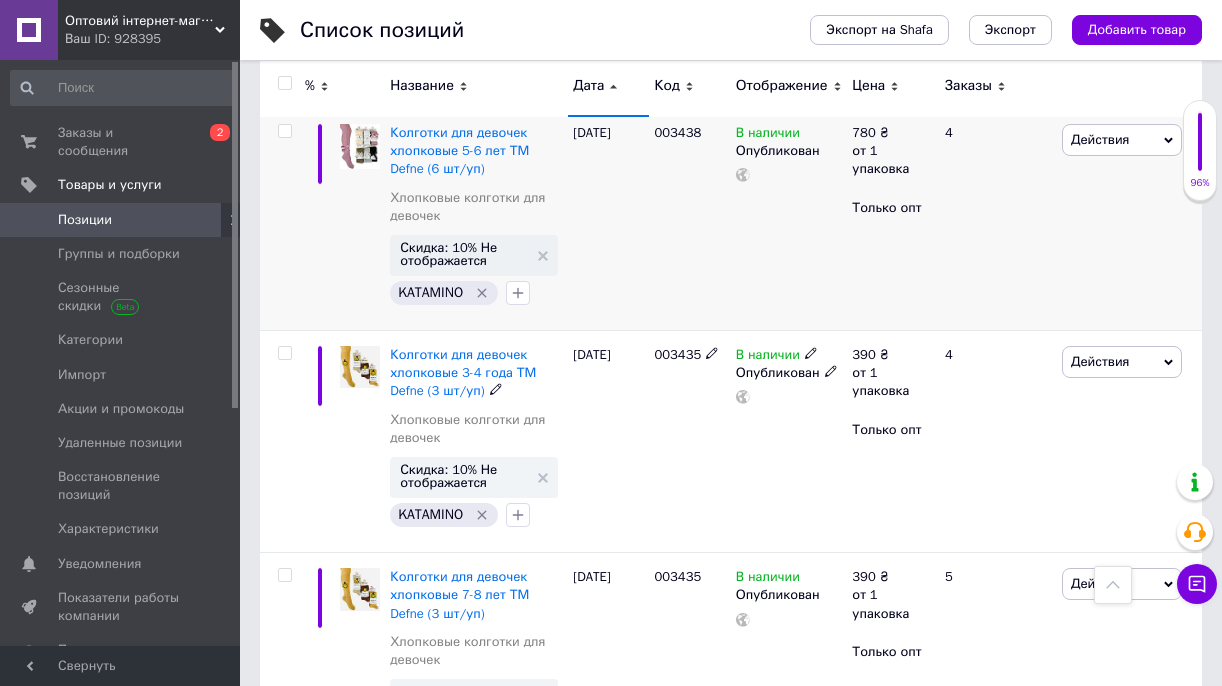 scroll, scrollTop: 2988, scrollLeft: 0, axis: vertical 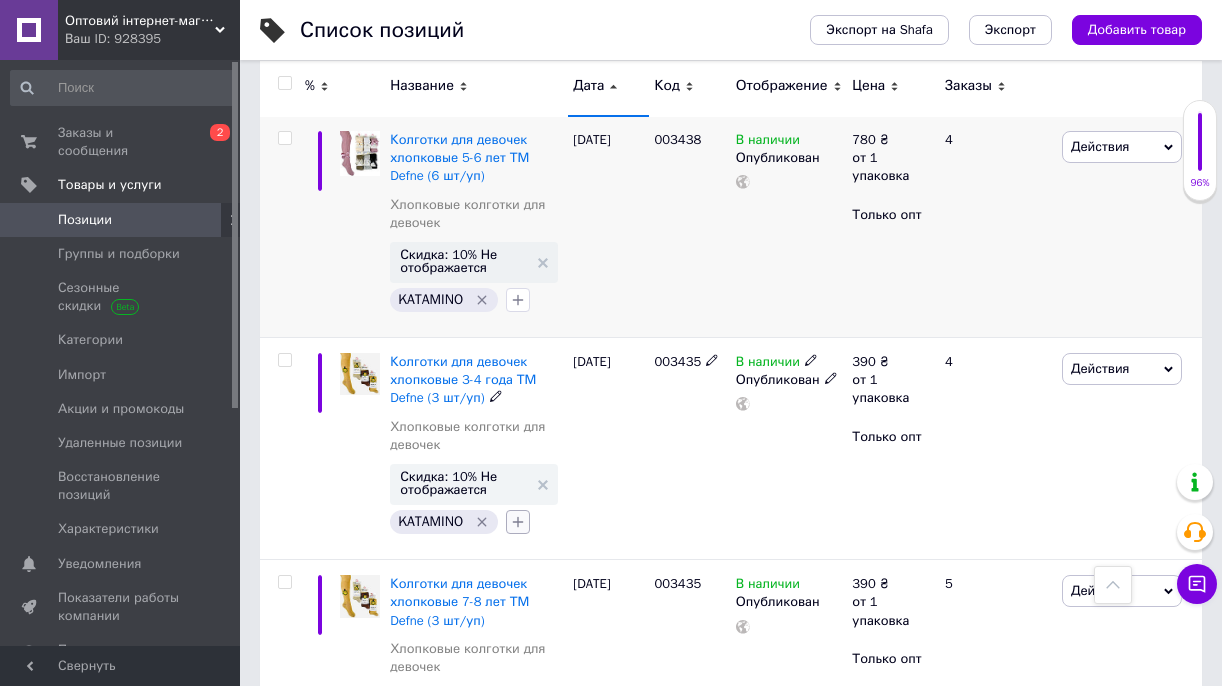 click 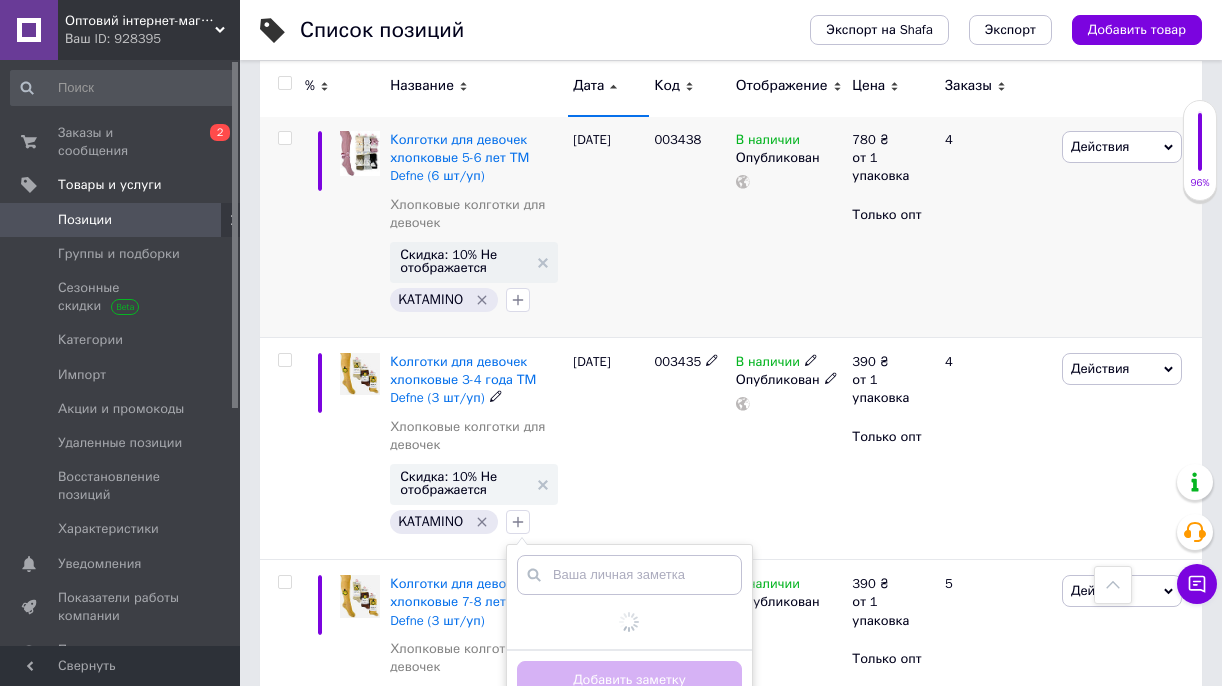 click on "003435" at bounding box center [677, 361] 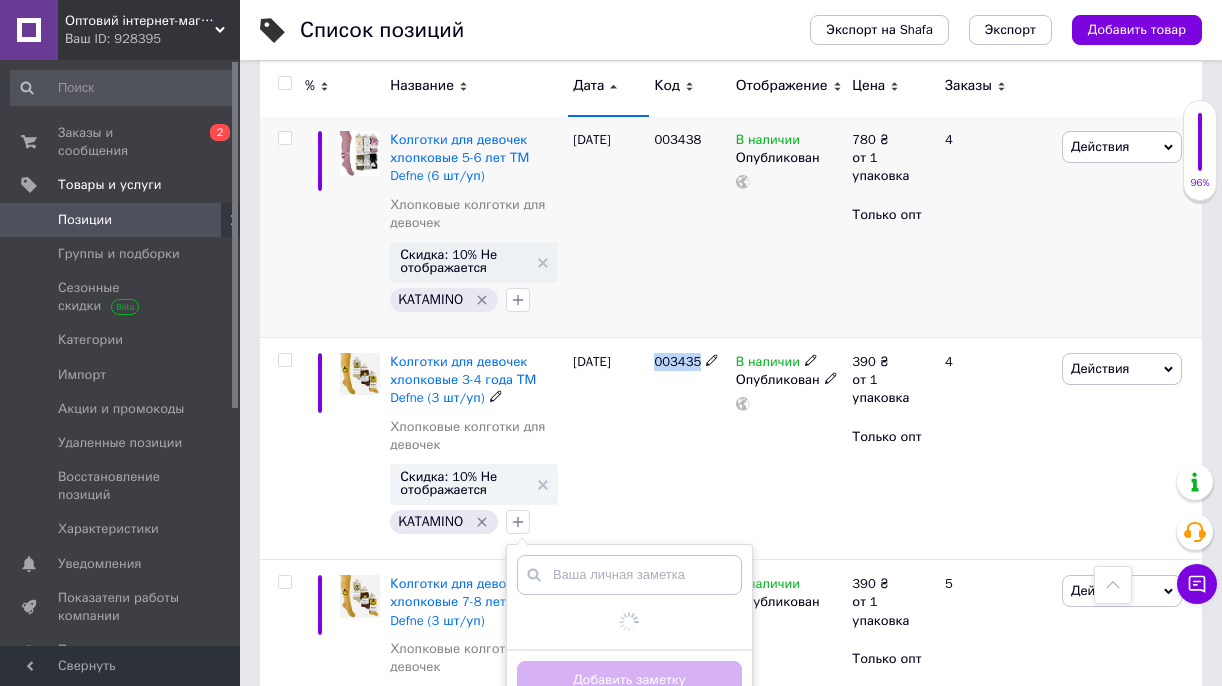 click on "003435" at bounding box center (677, 361) 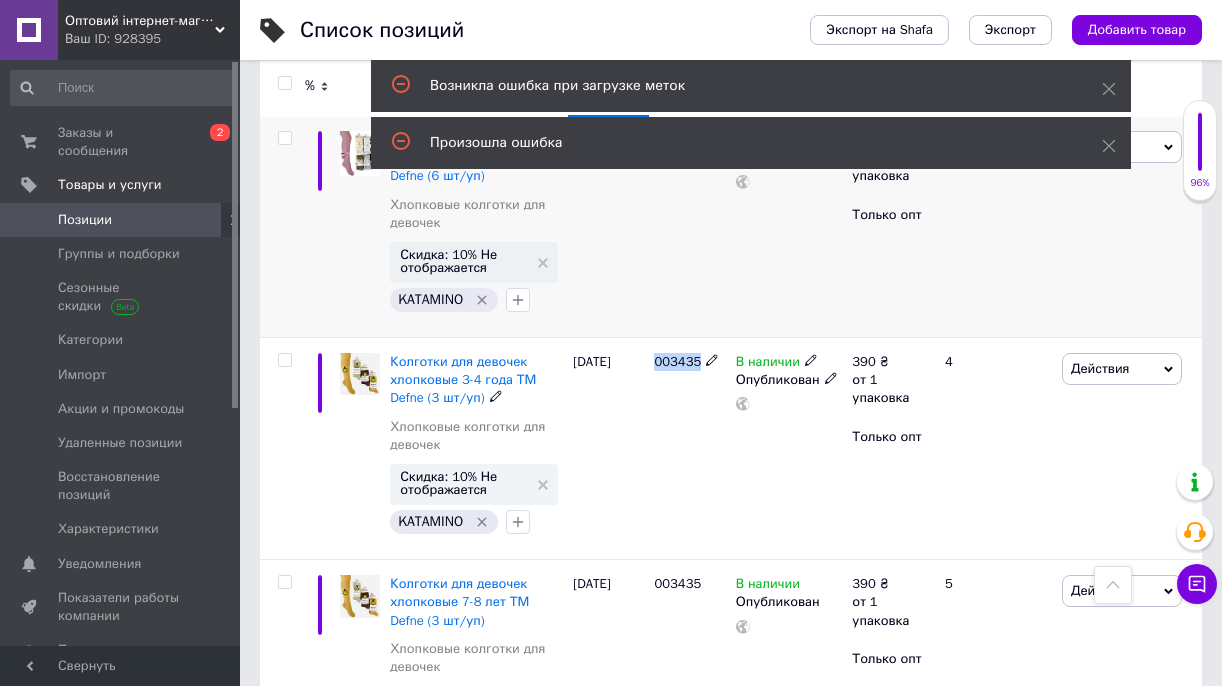 copy on "003435" 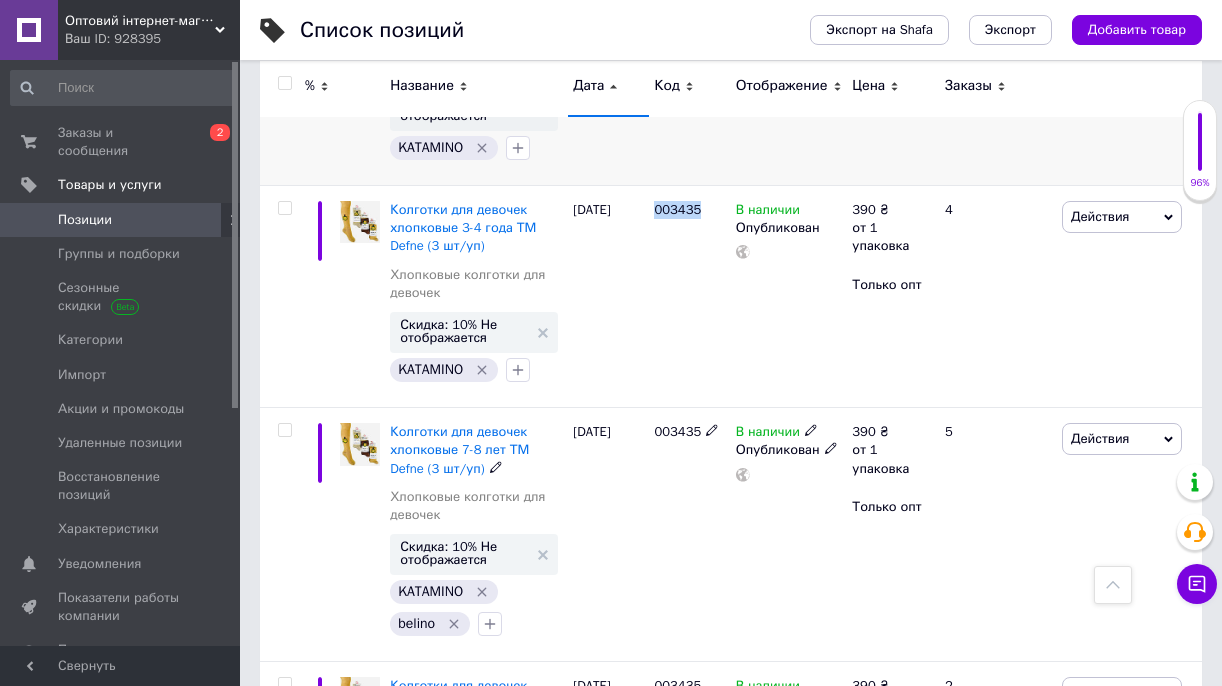 scroll, scrollTop: 3103, scrollLeft: 0, axis: vertical 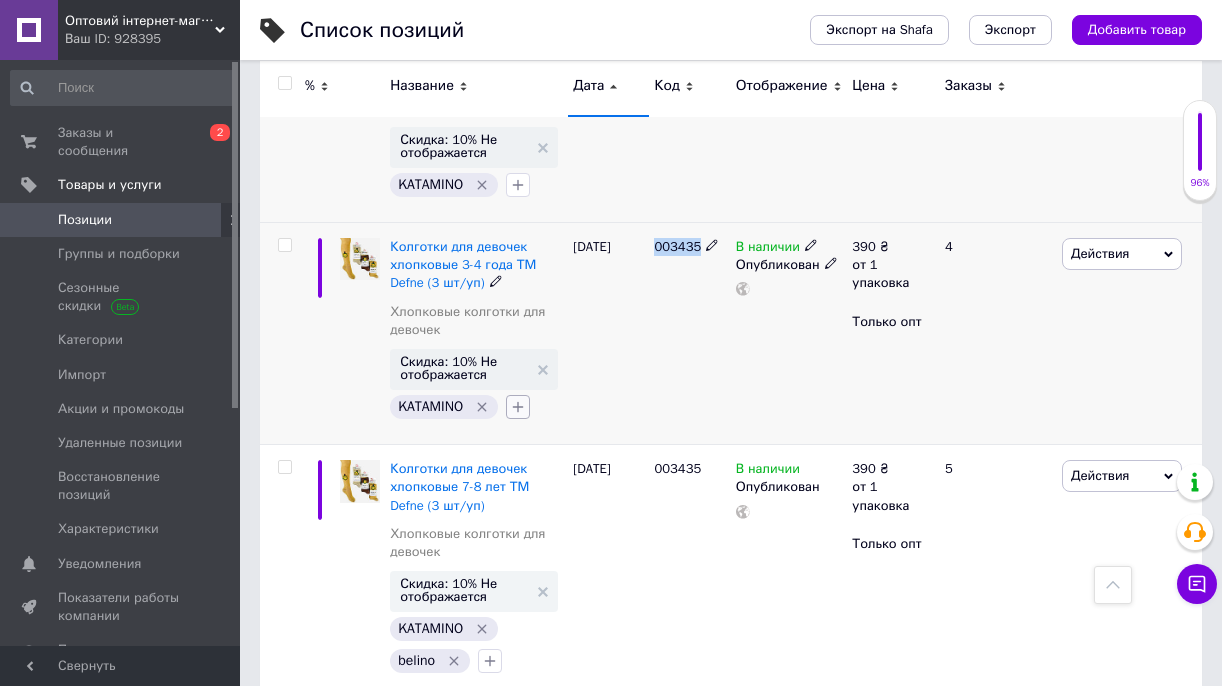 click 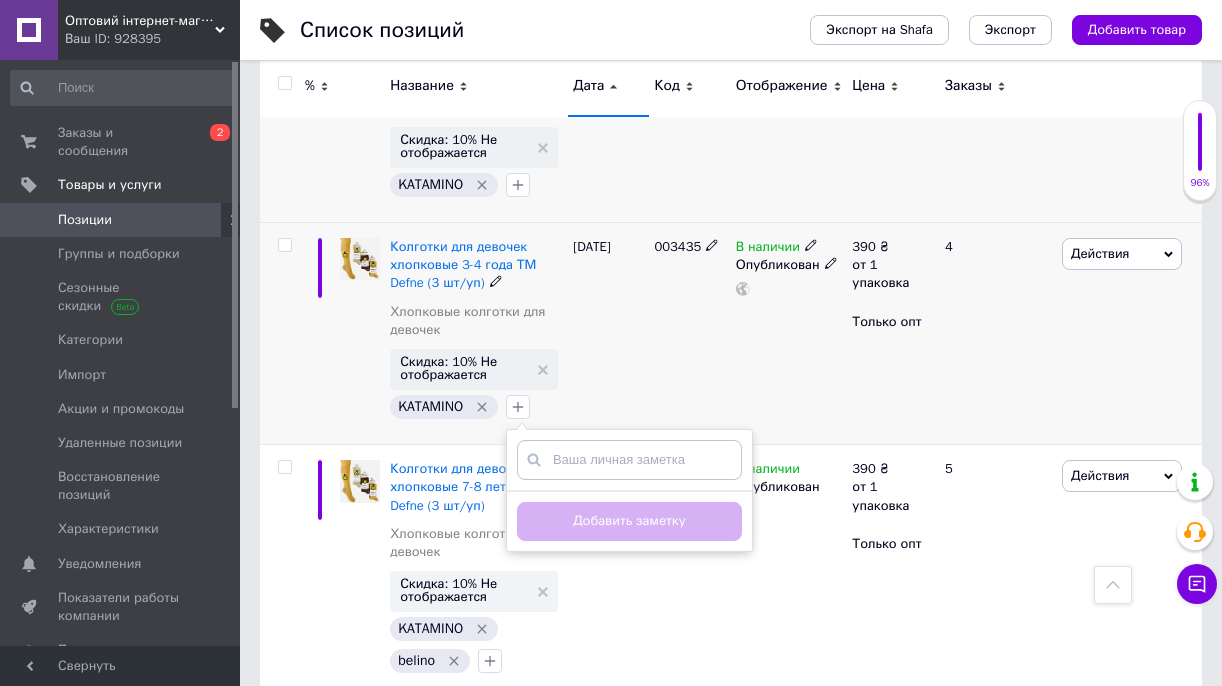click on "В наличии Опубликован" at bounding box center [789, 334] 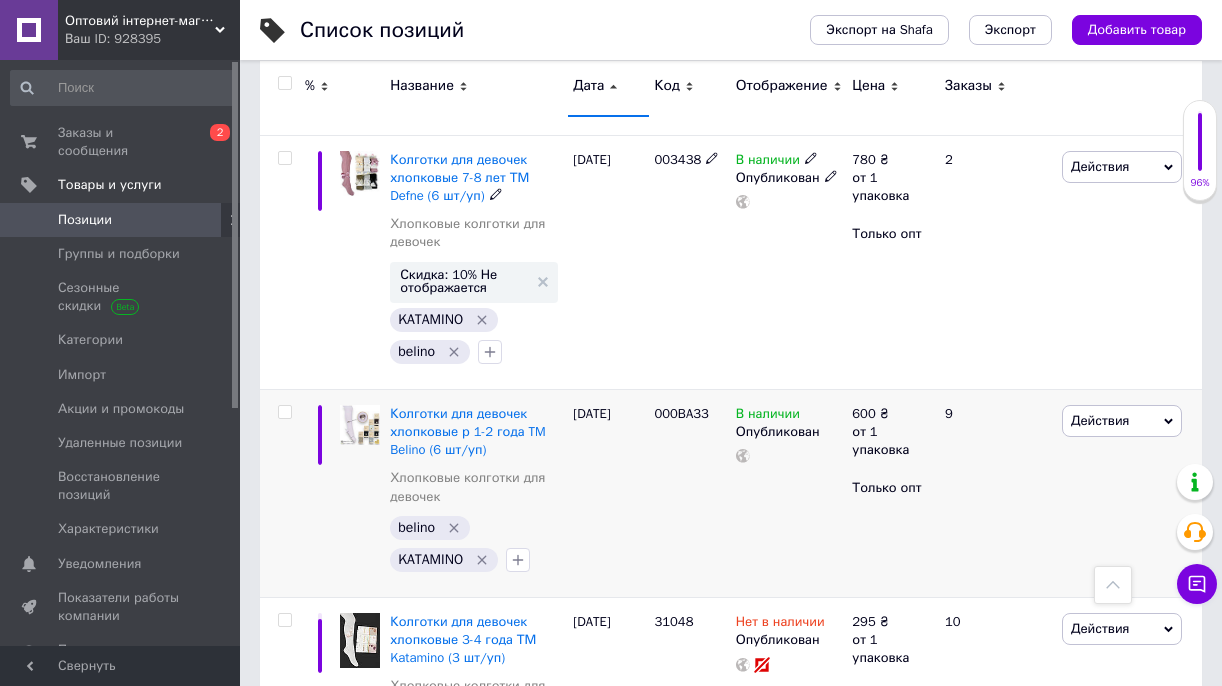 scroll, scrollTop: 4641, scrollLeft: 0, axis: vertical 